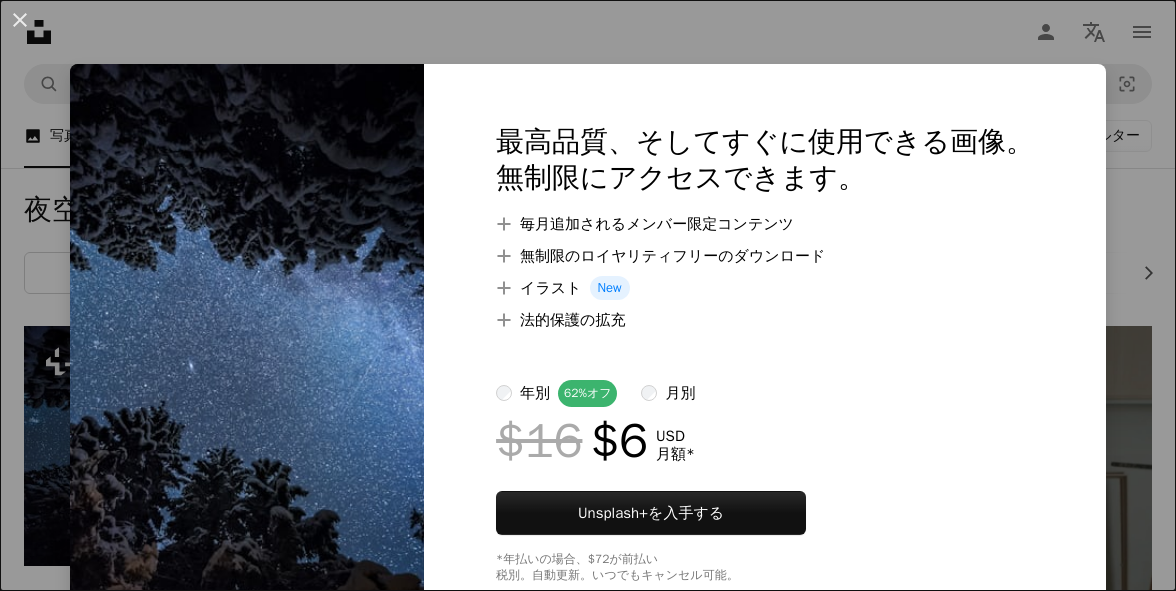 scroll, scrollTop: 316, scrollLeft: 0, axis: vertical 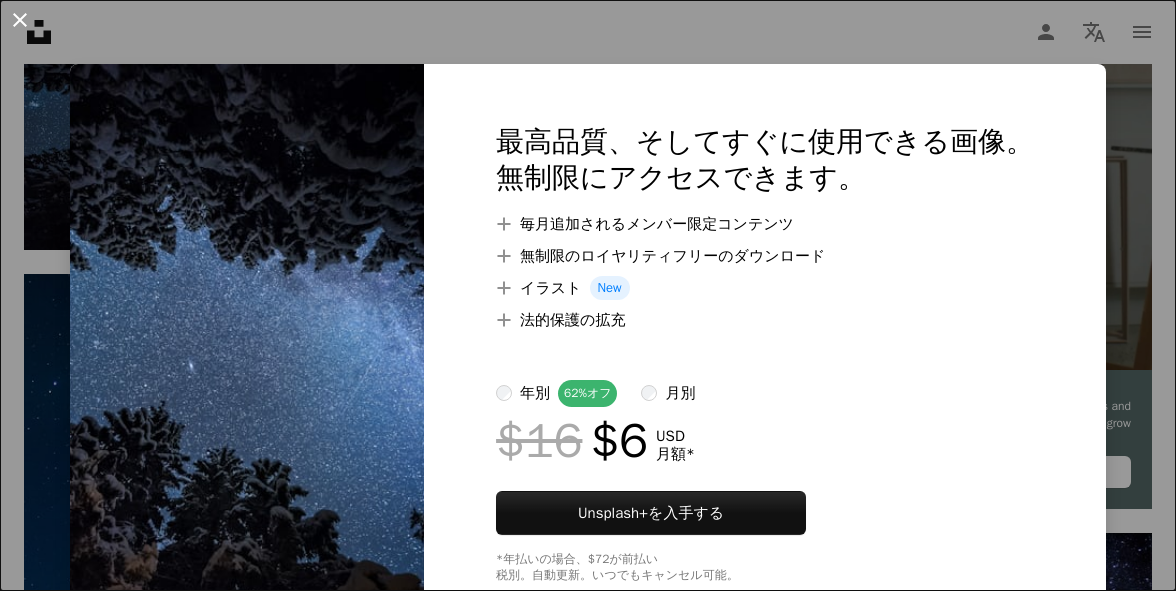 click on "An X shape" at bounding box center [20, 20] 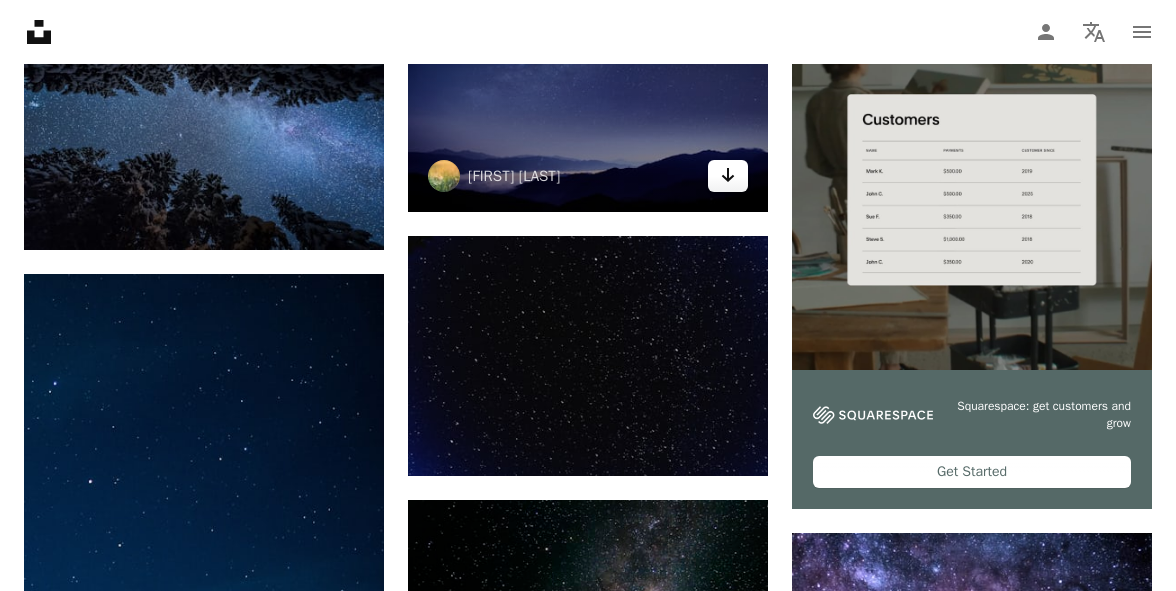 click on "Arrow pointing down" 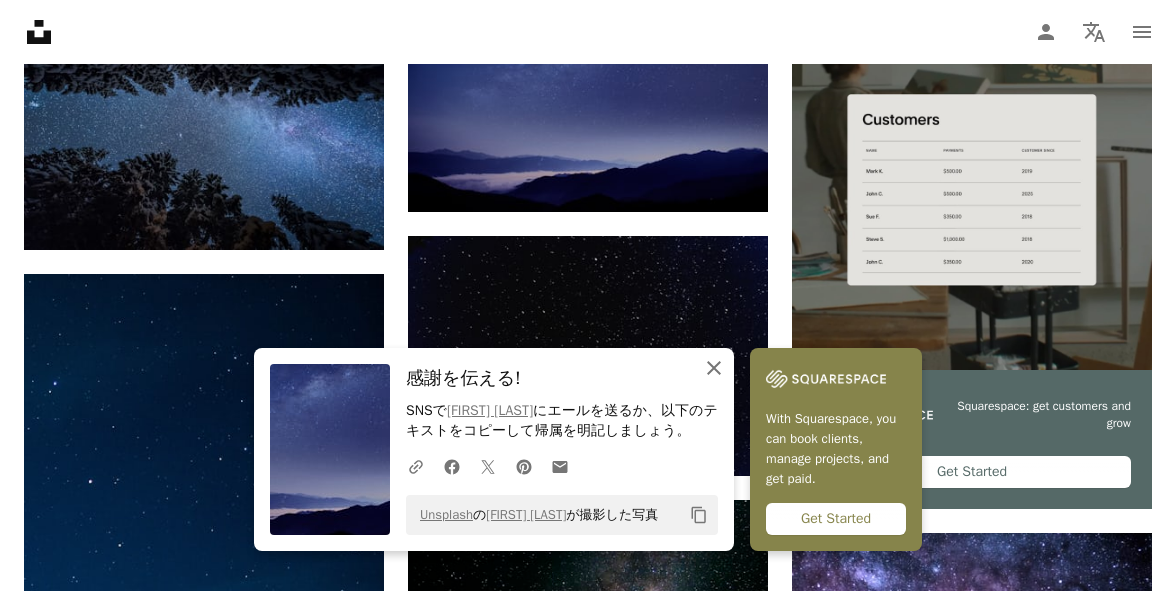 click on "An X shape" 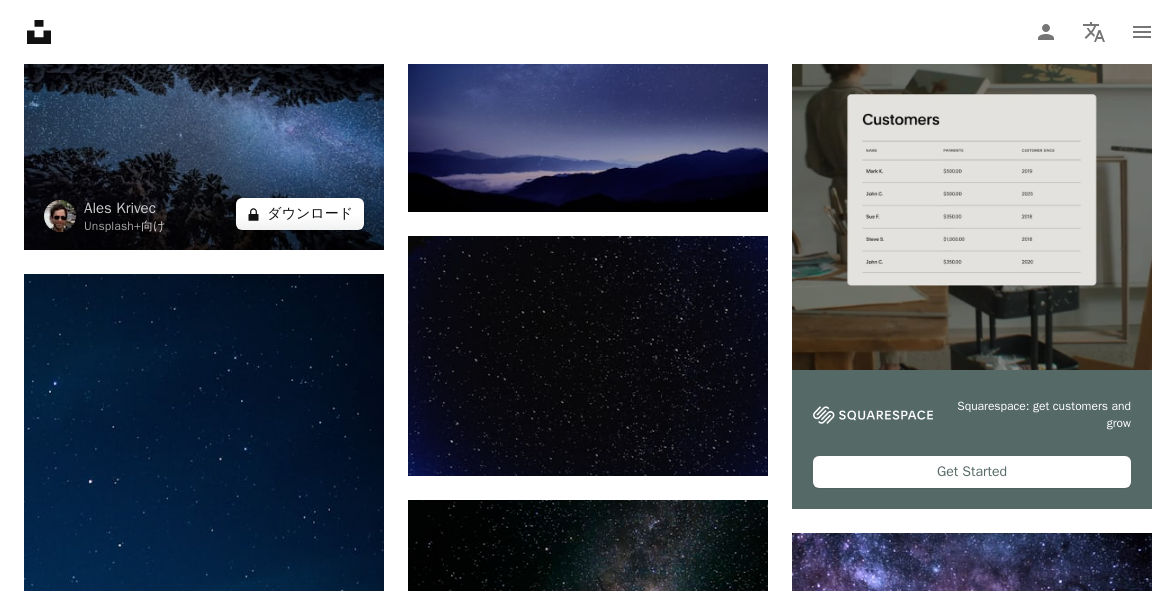 click on "A lock   ダウンロード" at bounding box center (300, 214) 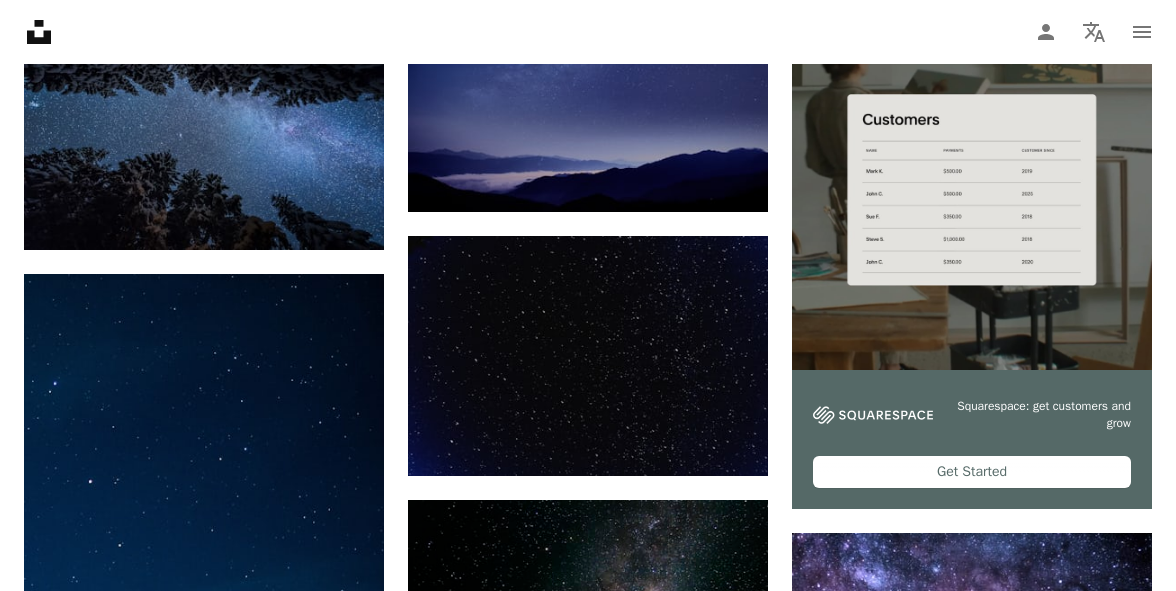 click on "An X shape" at bounding box center (20, 20) 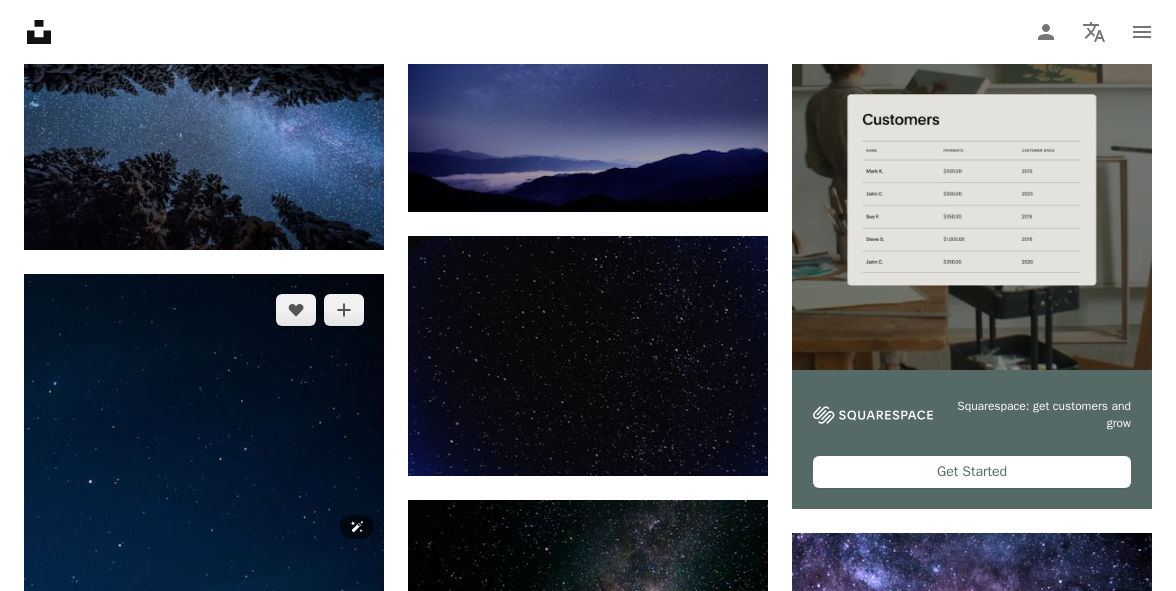 click at bounding box center [204, 544] 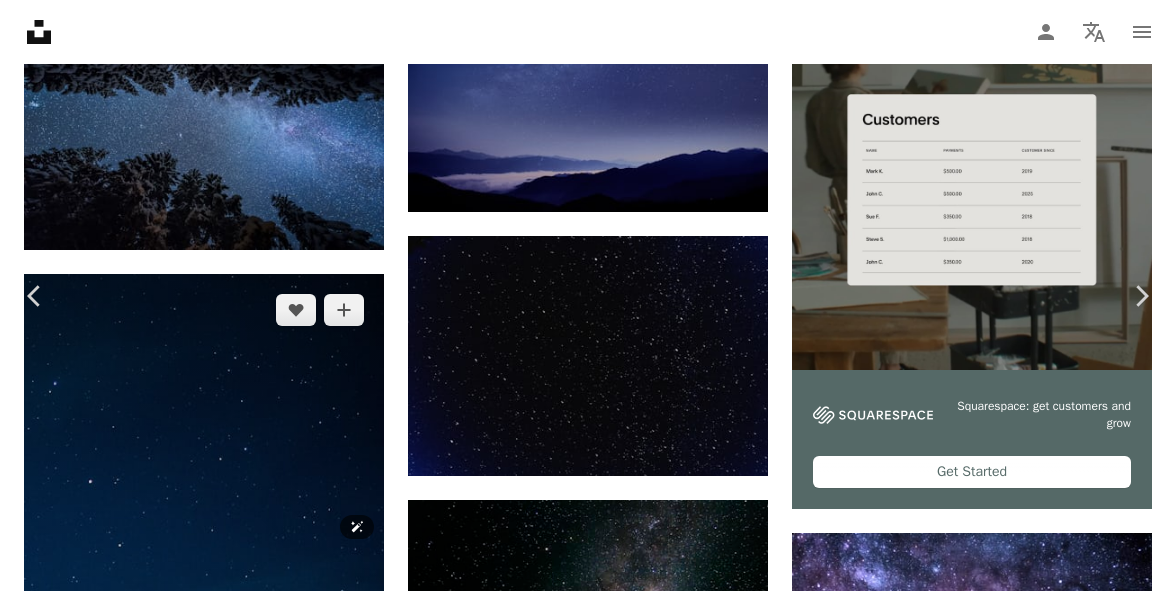 scroll, scrollTop: 153, scrollLeft: 0, axis: vertical 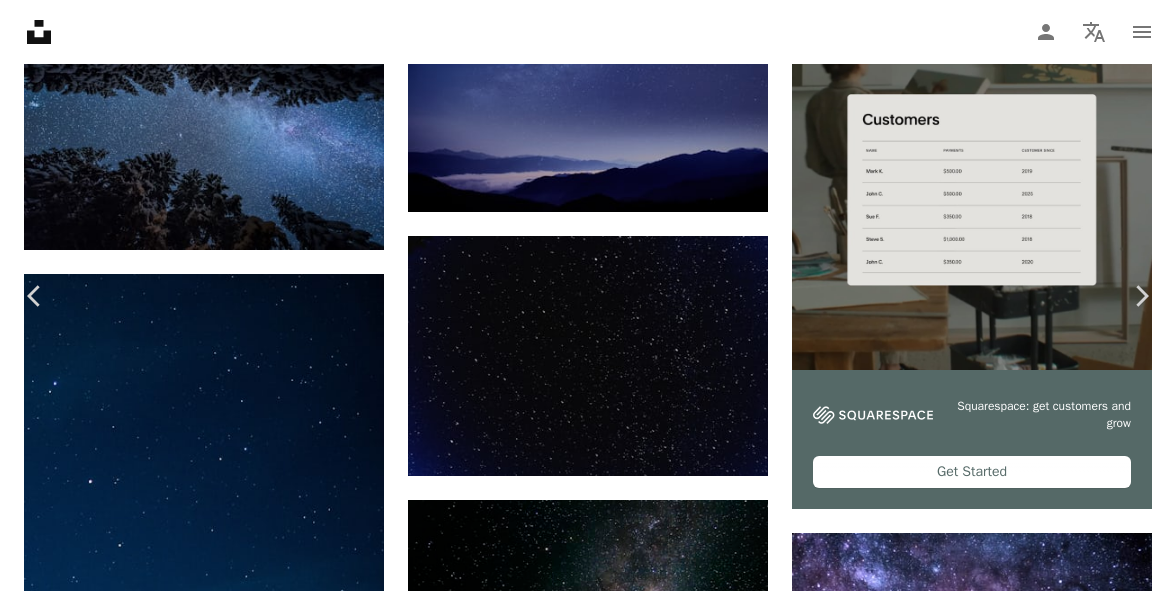 click on "無料ダウンロード" at bounding box center [963, 3941] 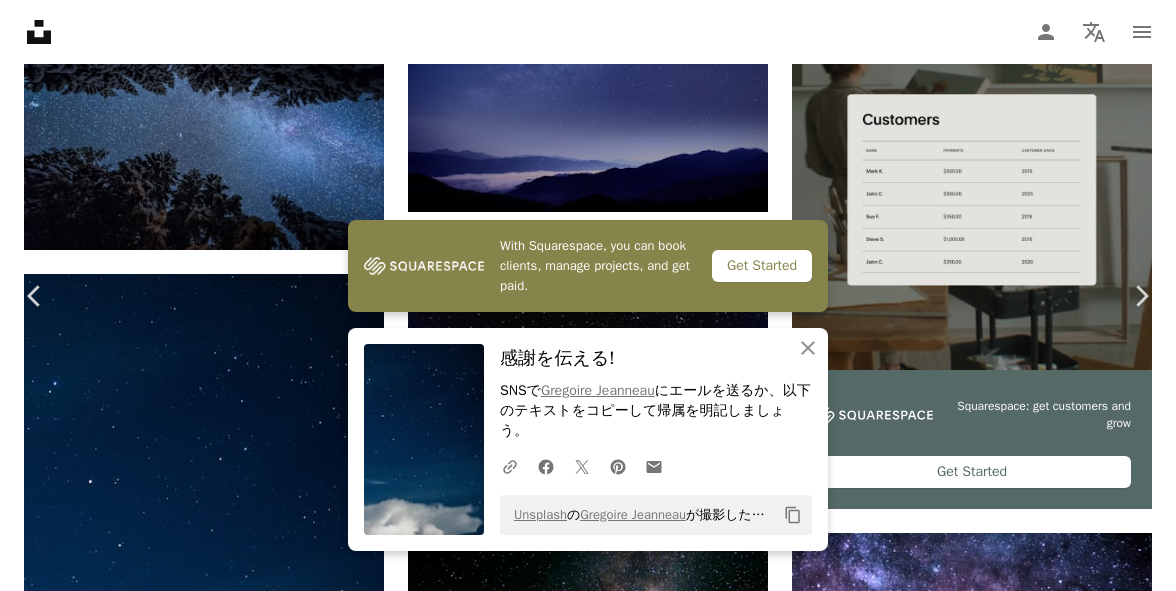 click on "An X shape" at bounding box center (20, 20) 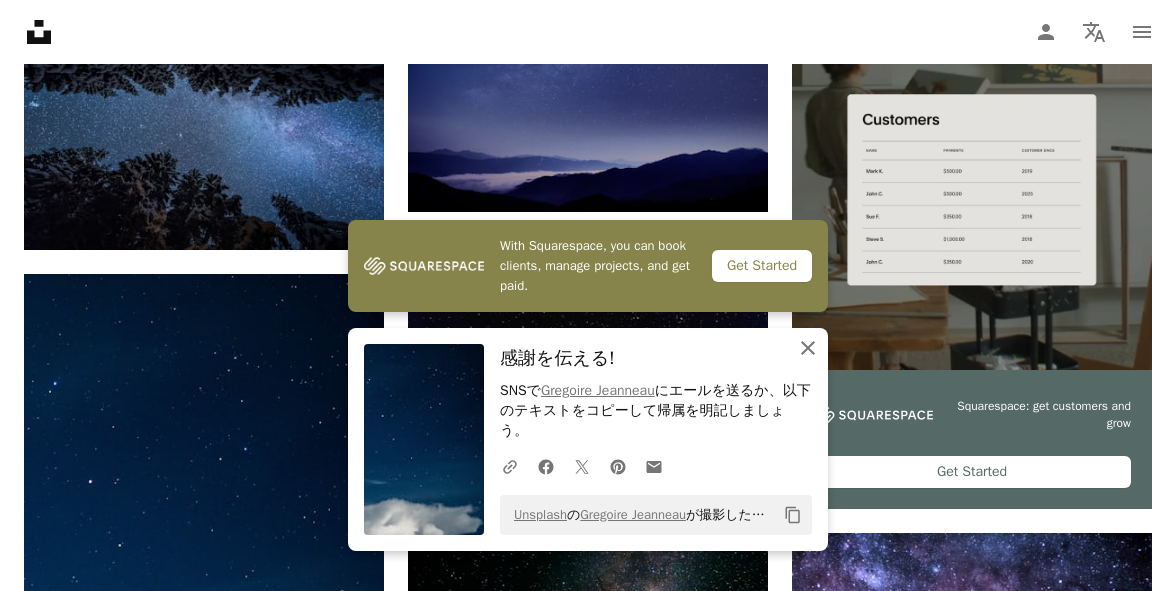click on "An X shape" 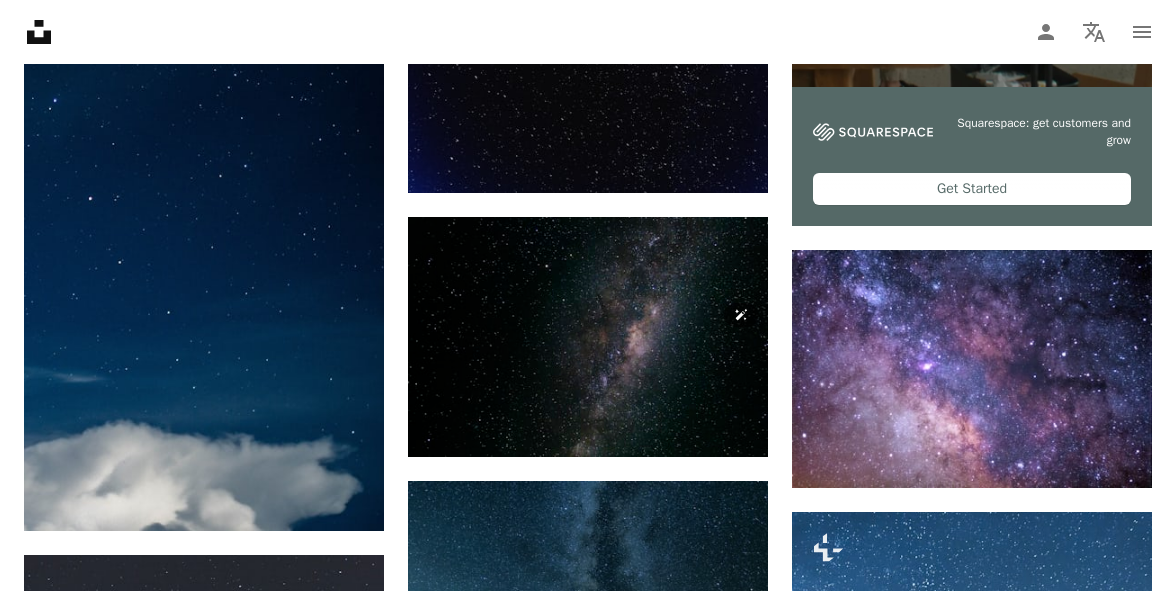 scroll, scrollTop: 631, scrollLeft: 0, axis: vertical 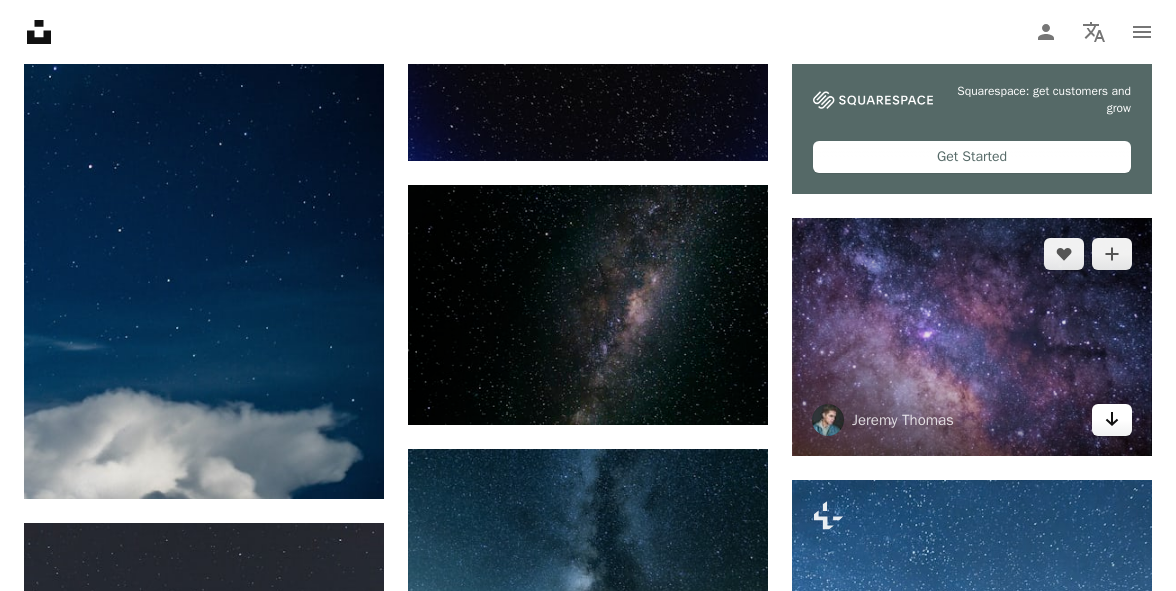 click on "Arrow pointing down" 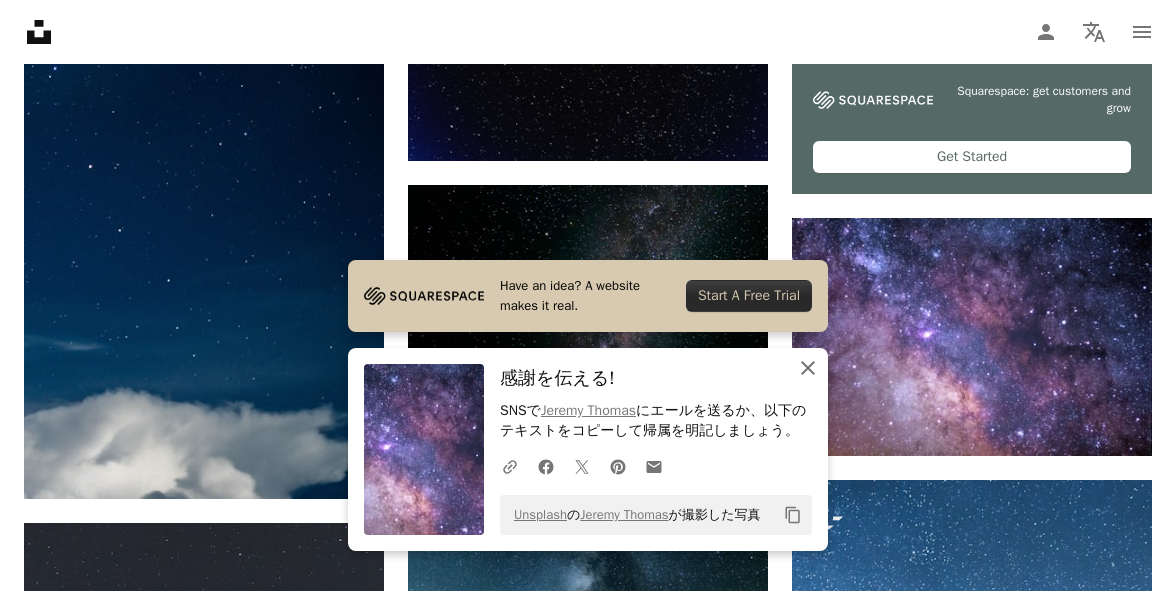 click on "An X shape" 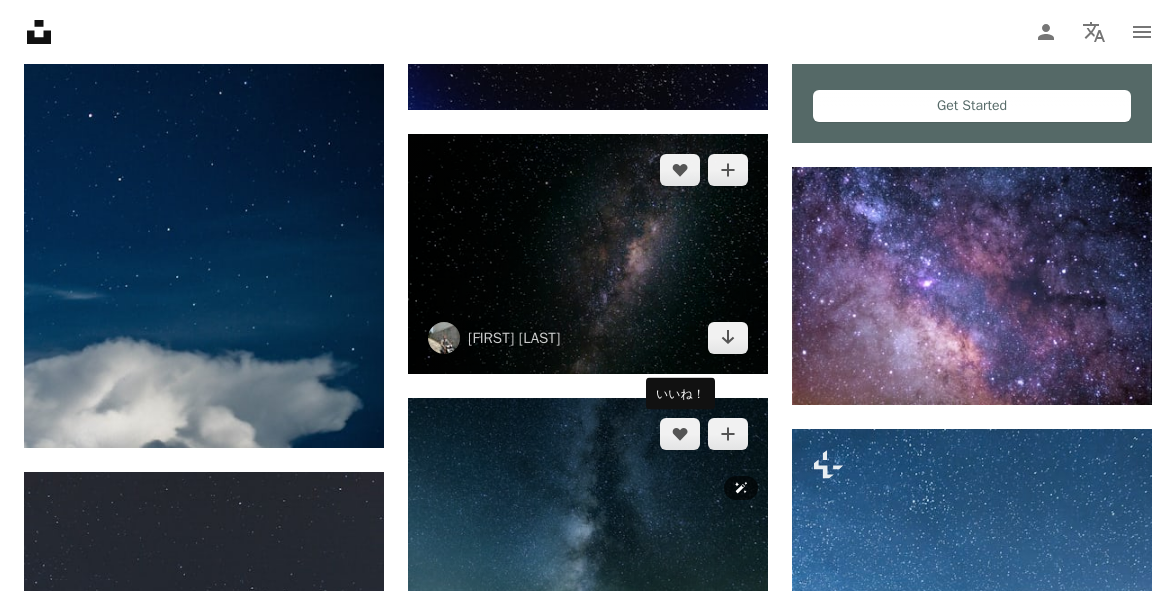 scroll, scrollTop: 680, scrollLeft: 0, axis: vertical 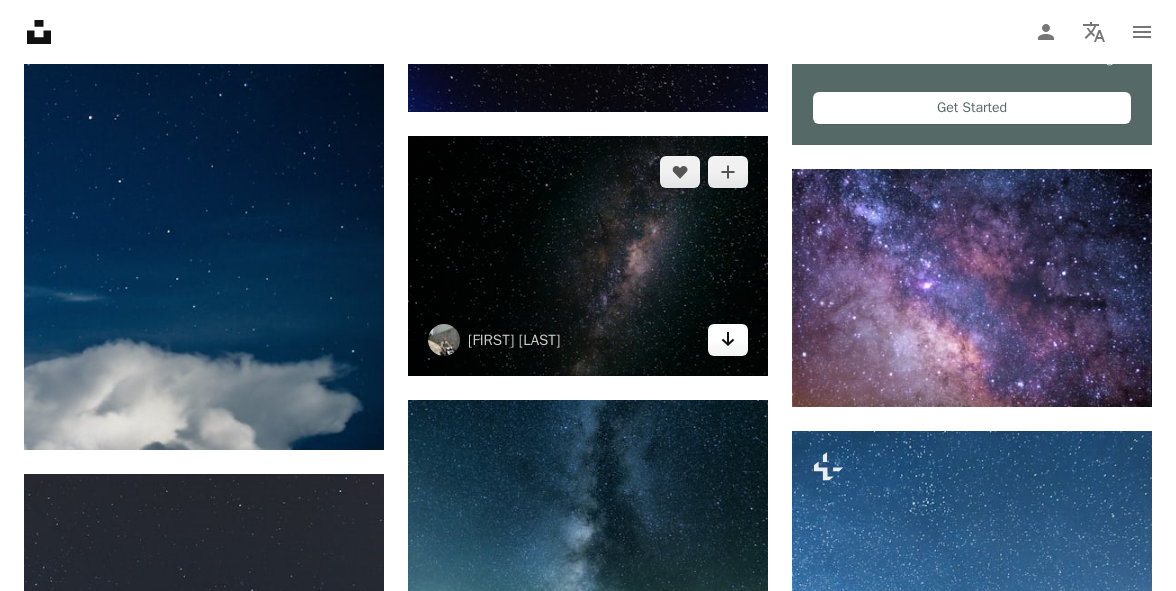 click on "Arrow pointing down" 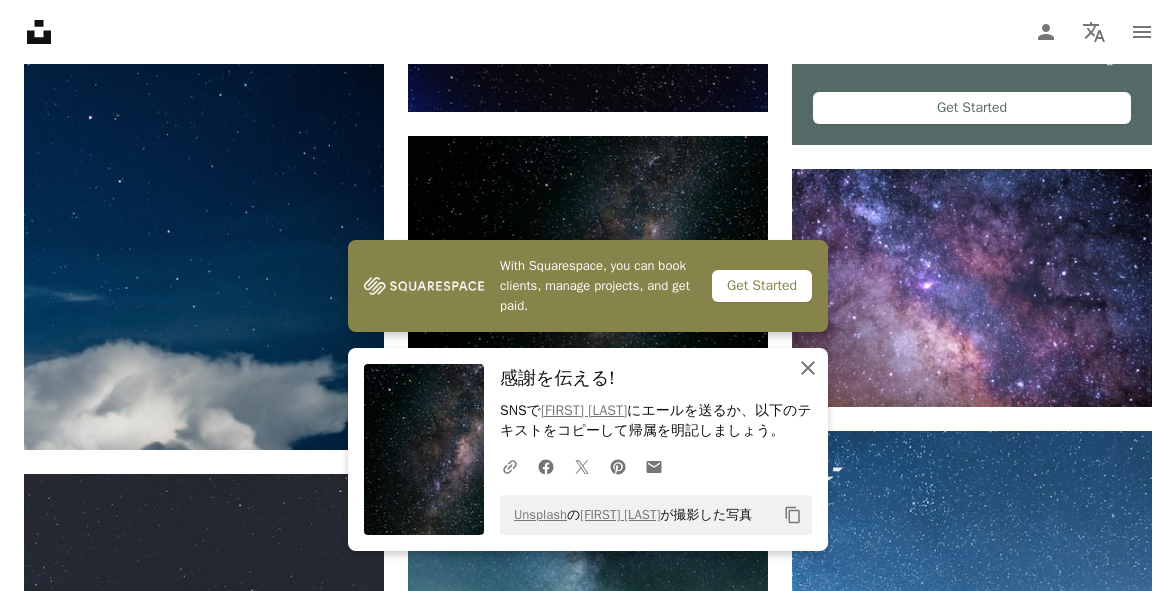 click 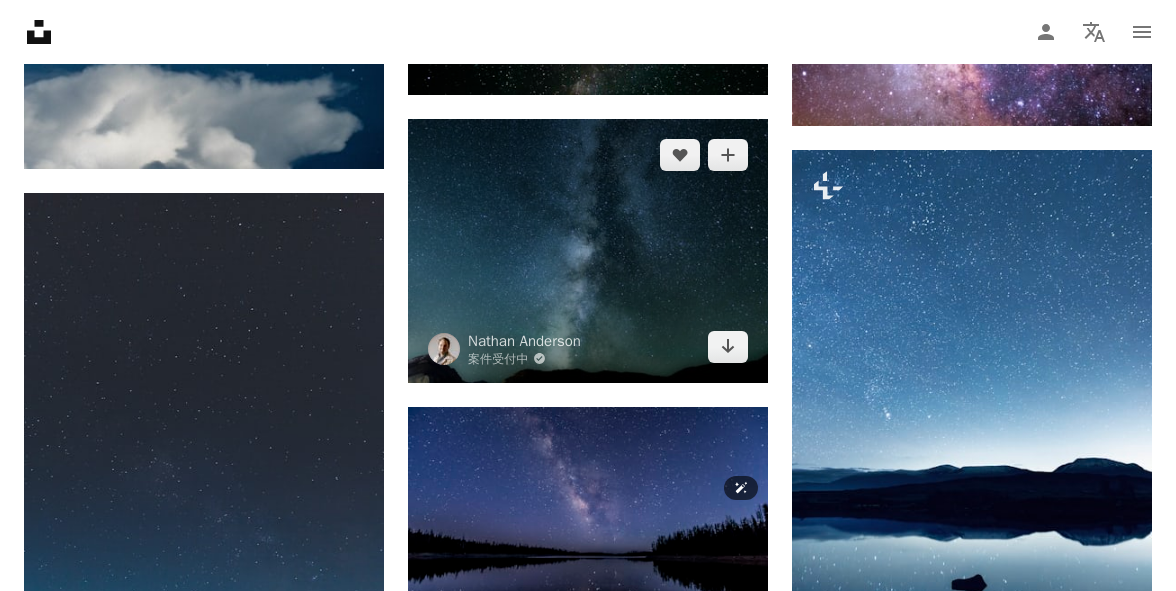 scroll, scrollTop: 993, scrollLeft: 0, axis: vertical 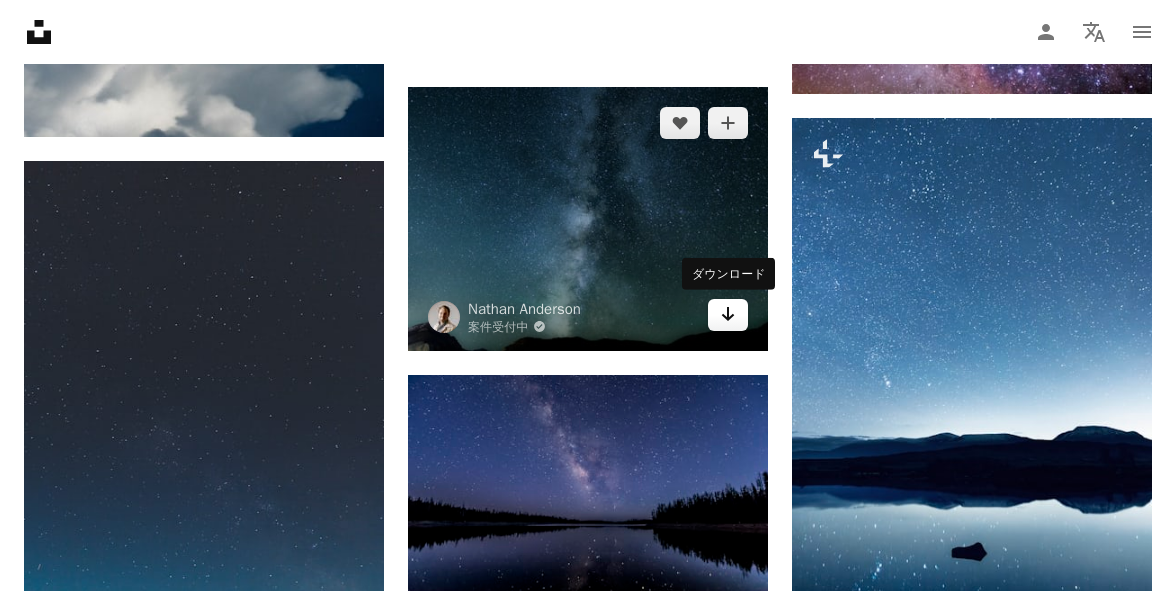 click 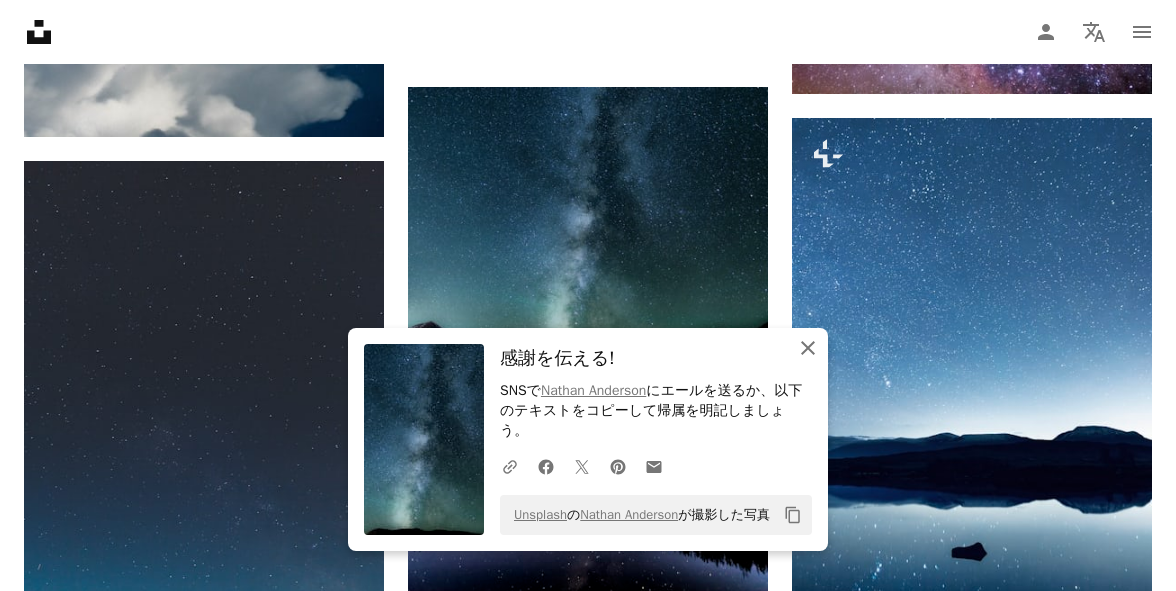 click on "An X shape" 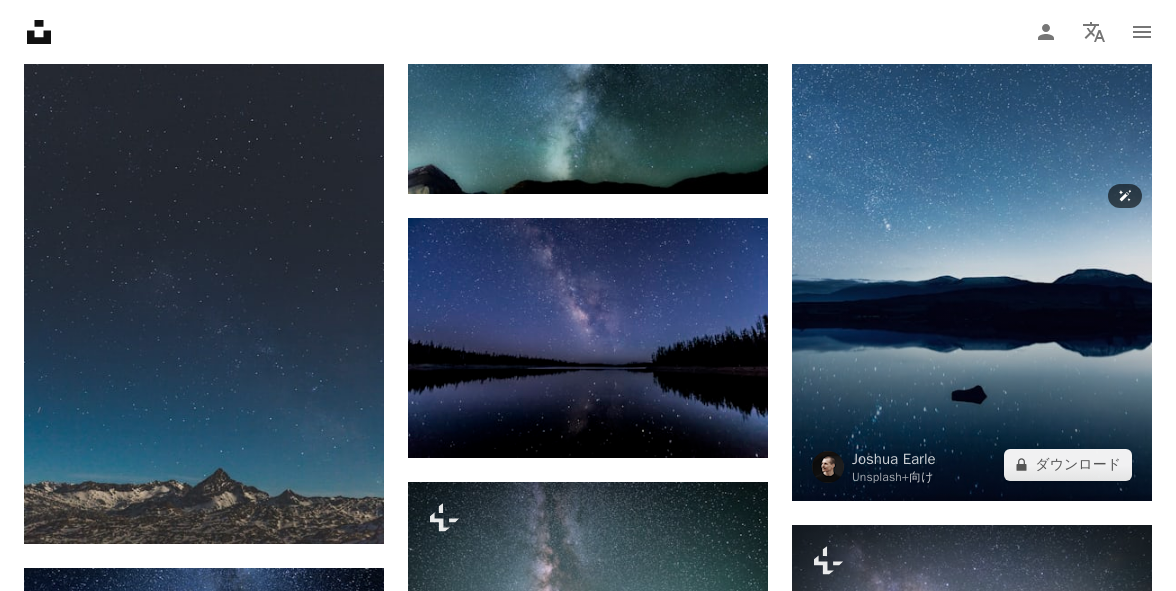 scroll, scrollTop: 1172, scrollLeft: 0, axis: vertical 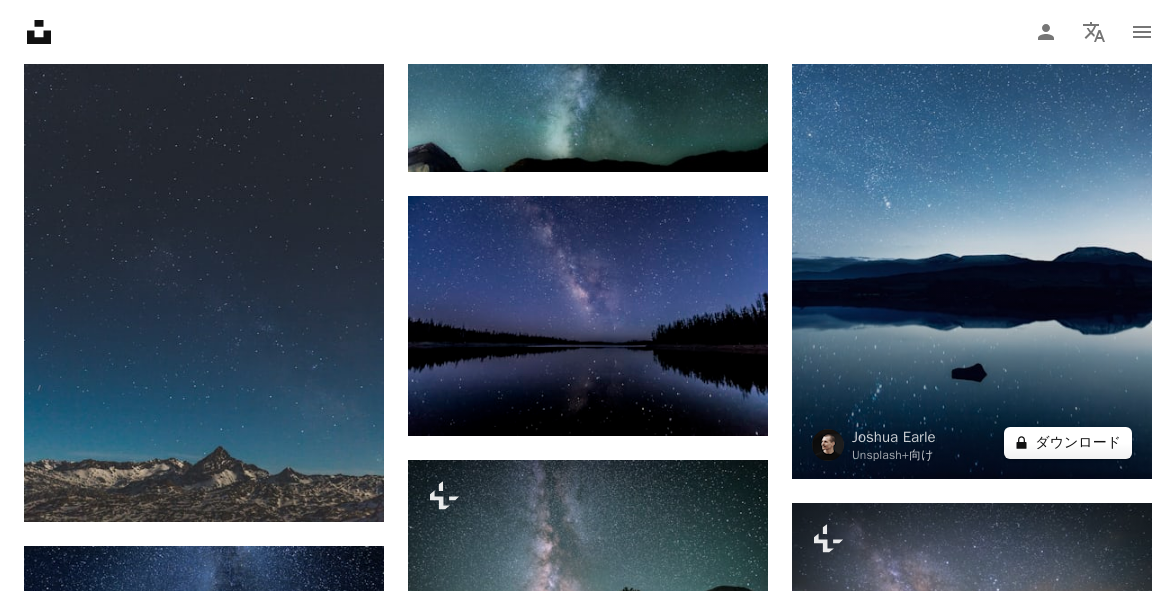 click on "A lock   ダウンロード" at bounding box center (1068, 443) 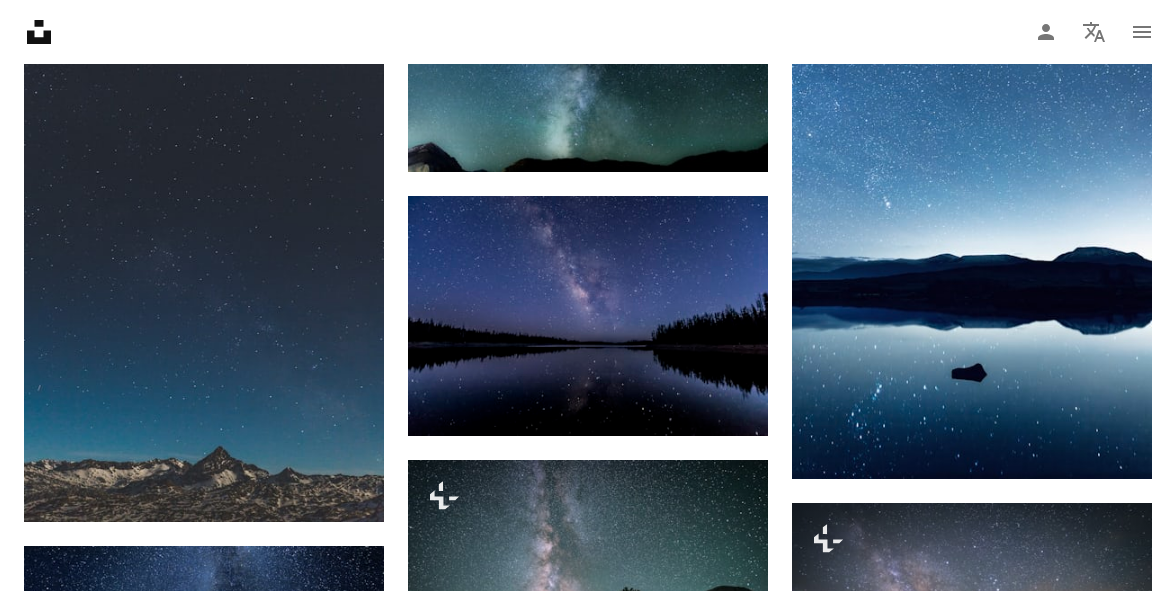 click on "An X shape" at bounding box center (20, 20) 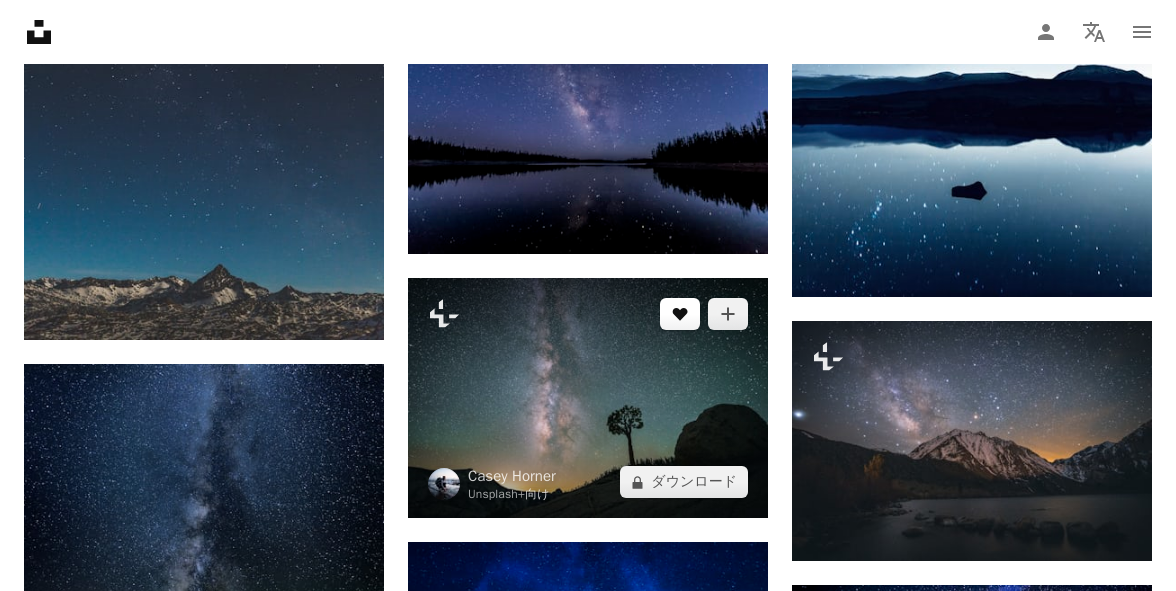scroll, scrollTop: 1355, scrollLeft: 0, axis: vertical 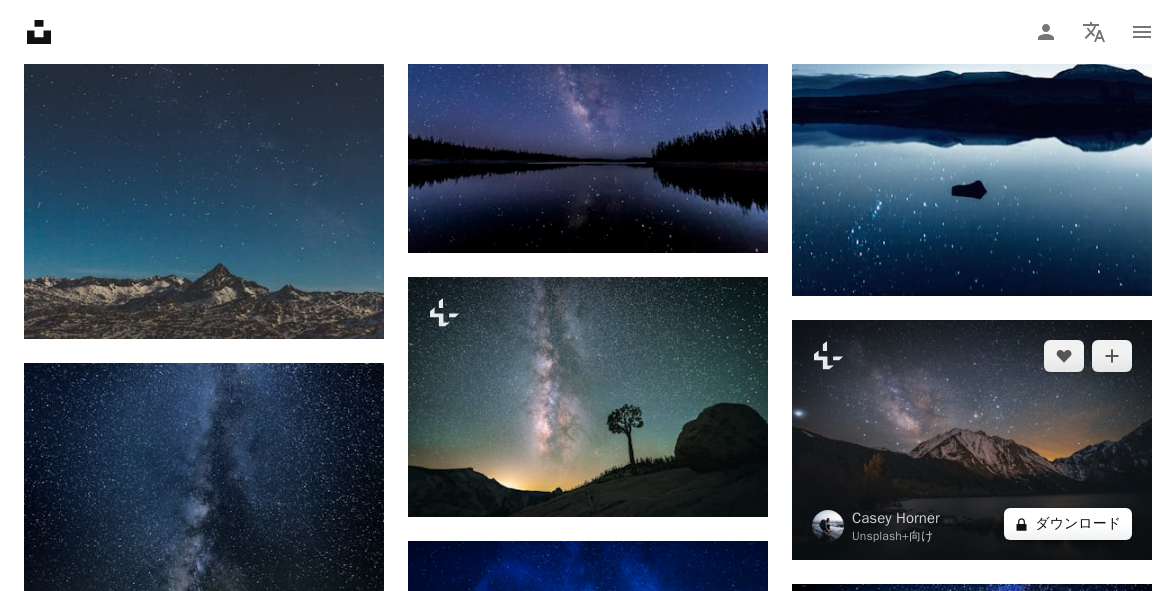 click on "A lock   ダウンロード" at bounding box center (1068, 524) 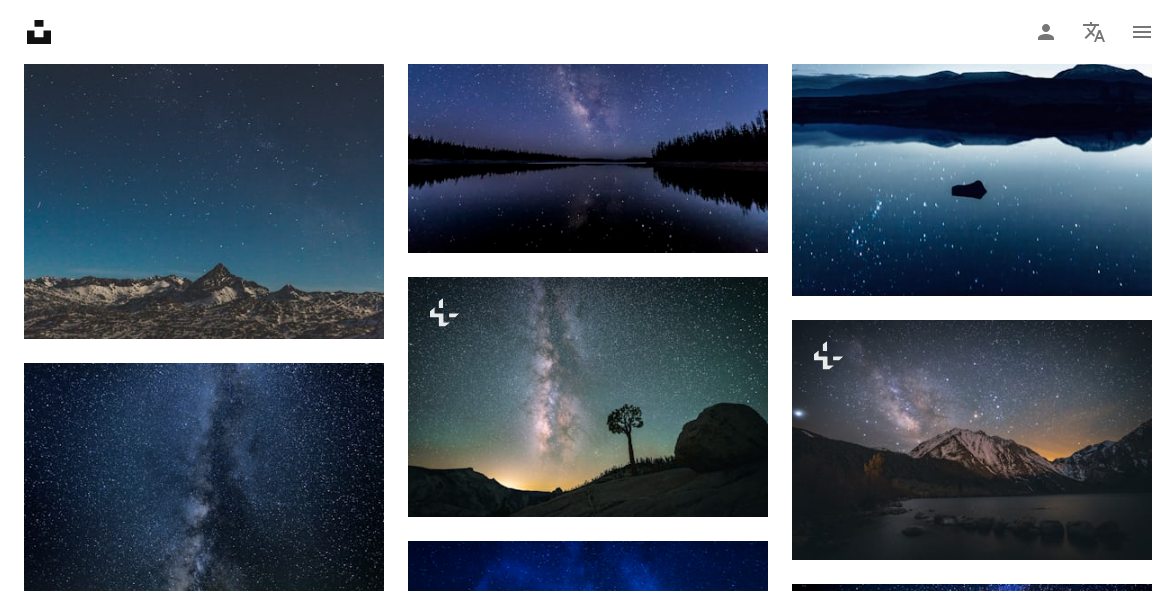 click on "An X shape" at bounding box center (20, 20) 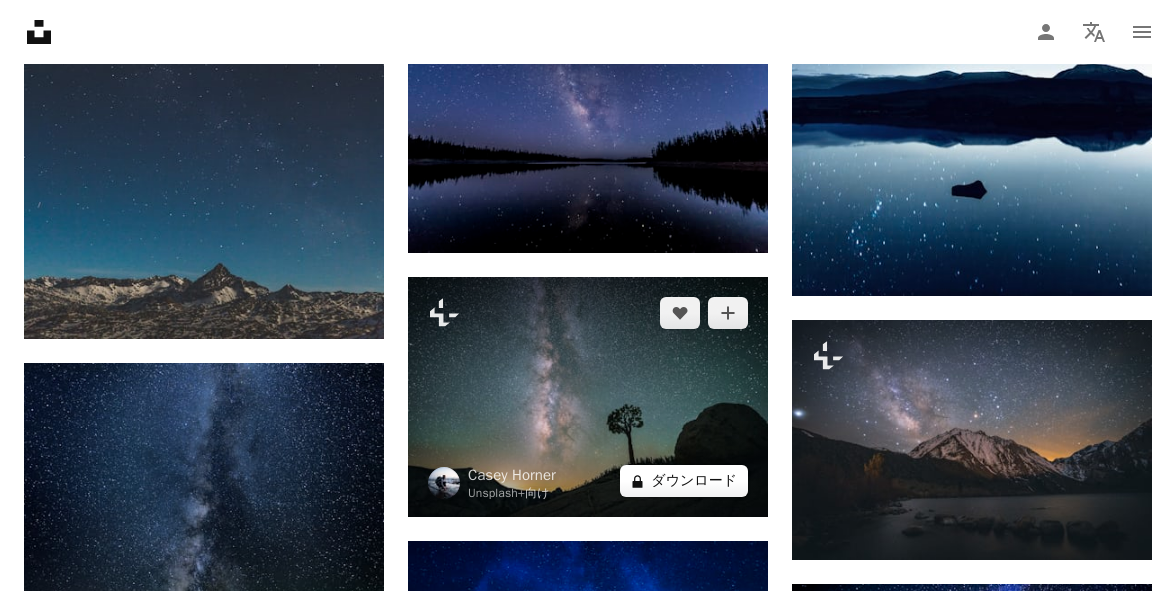 click on "A lock   ダウンロード" at bounding box center [684, 481] 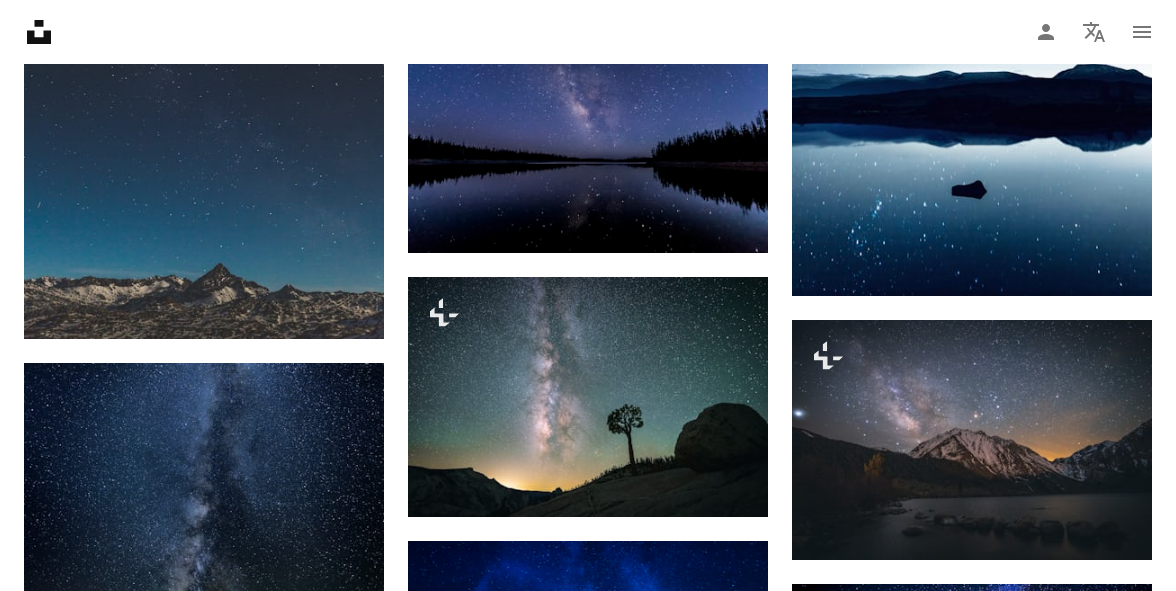 click on "An X shape" at bounding box center (20, 20) 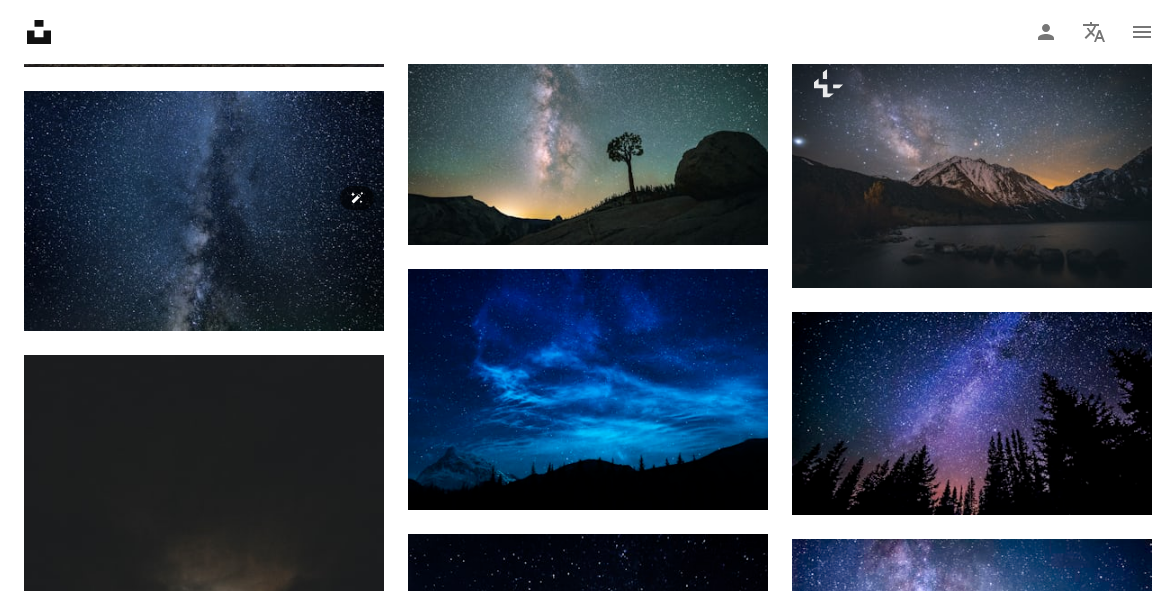 scroll, scrollTop: 1656, scrollLeft: 0, axis: vertical 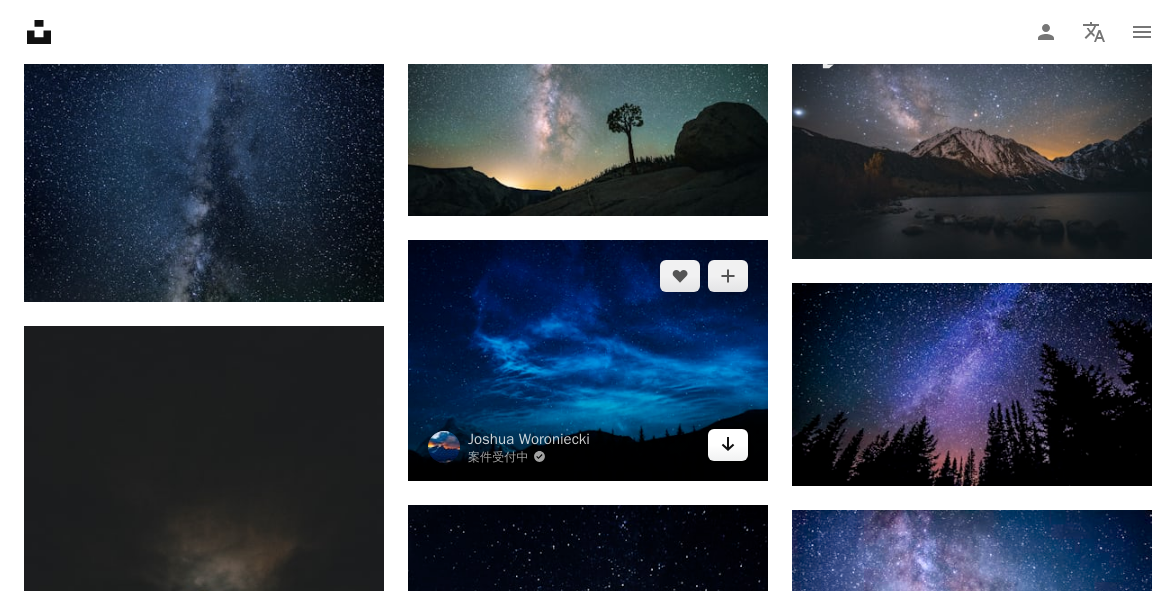 click on "Arrow pointing down" 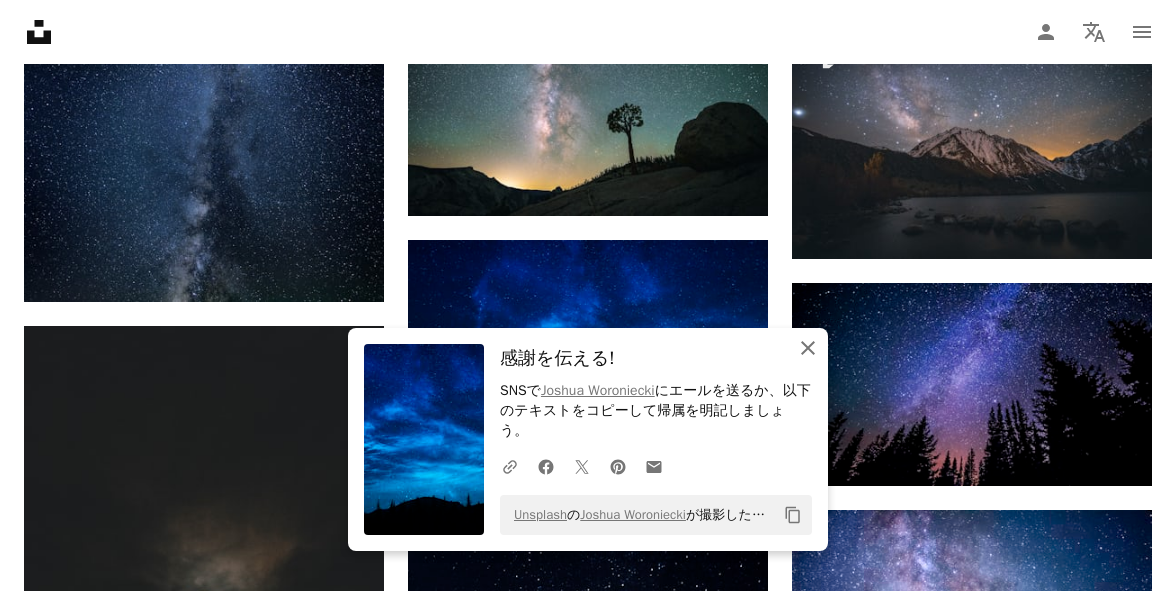 click on "An X shape" 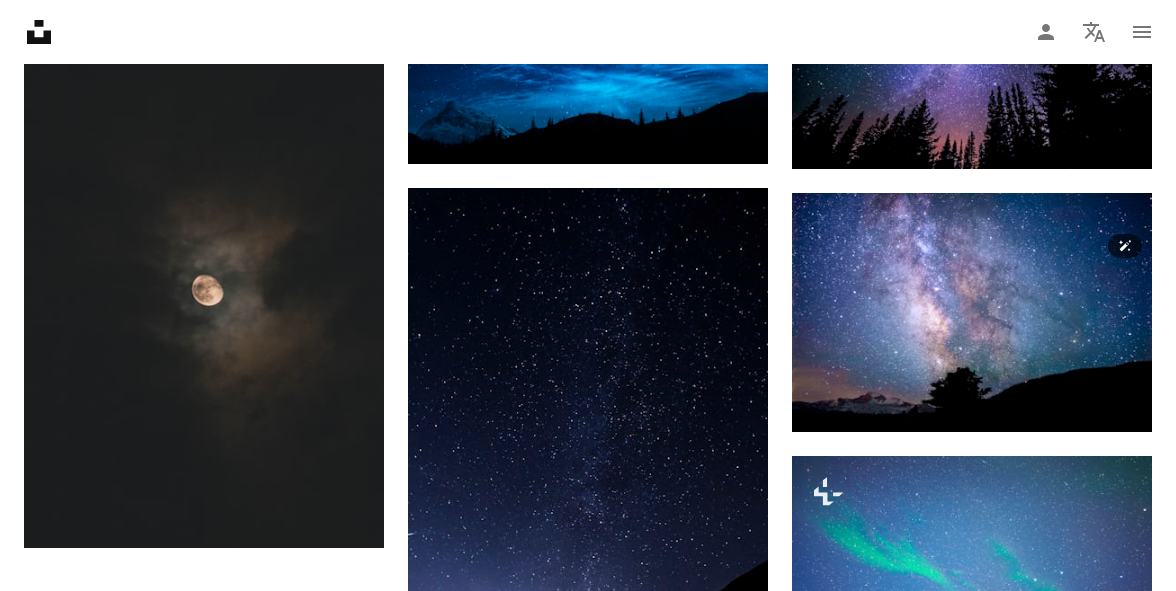 scroll, scrollTop: 2080, scrollLeft: 0, axis: vertical 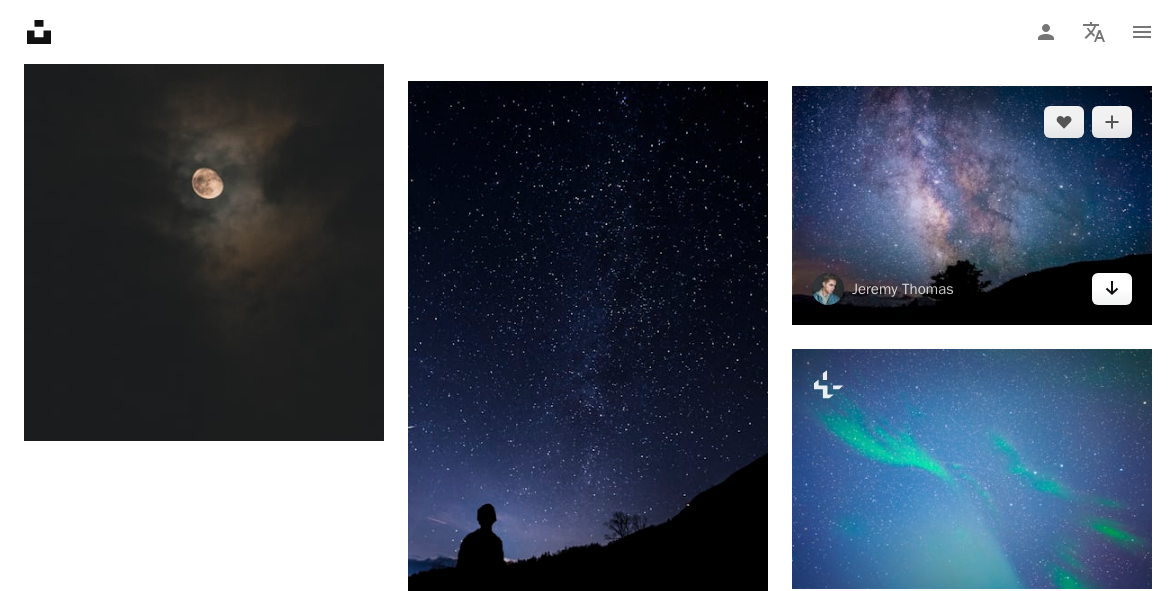 click on "Arrow pointing down" 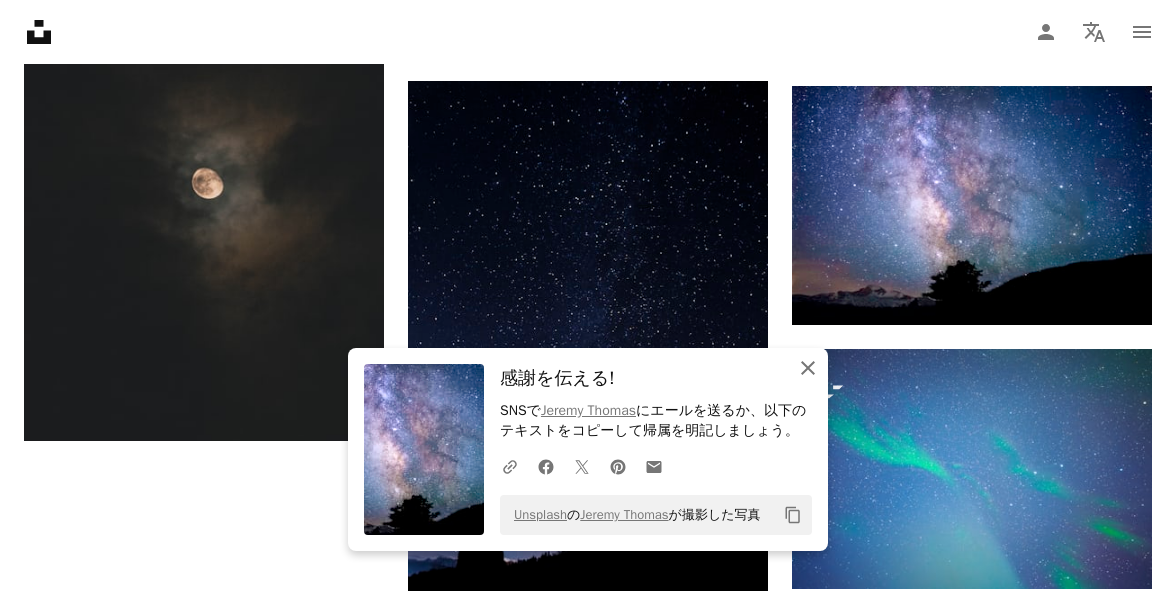 click on "An X shape" 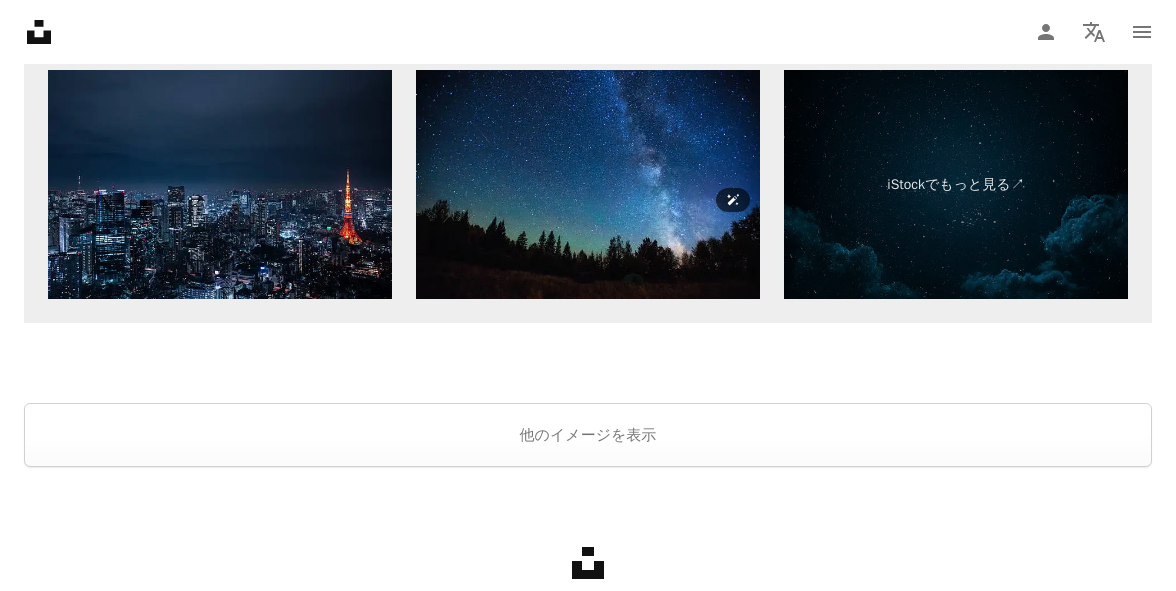 scroll, scrollTop: 3634, scrollLeft: 0, axis: vertical 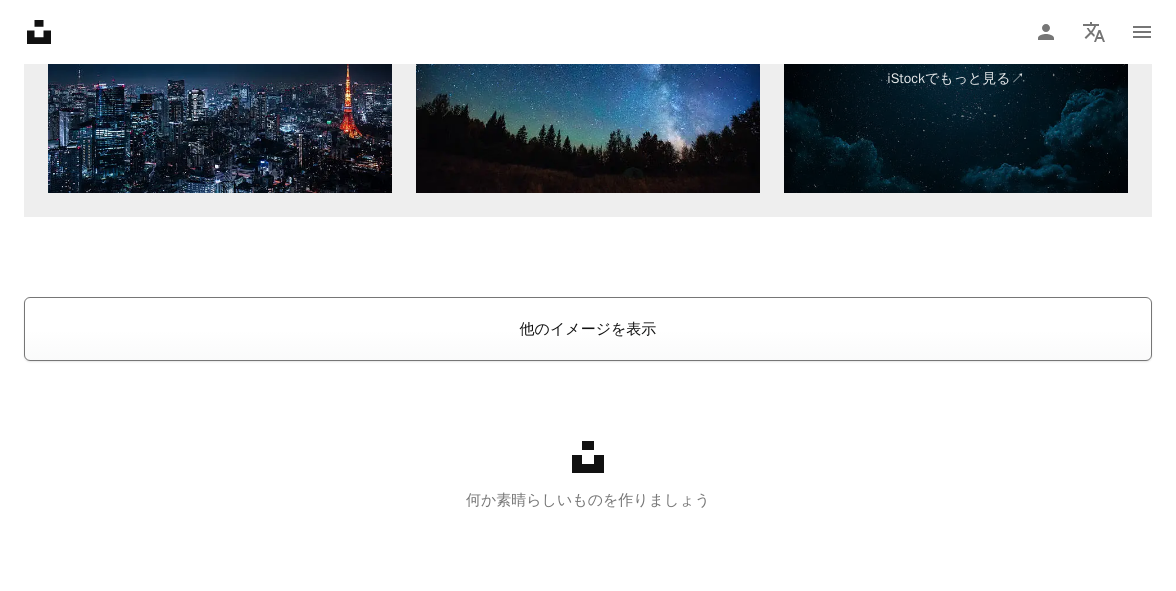 click on "他のイメージを表示" at bounding box center [588, 329] 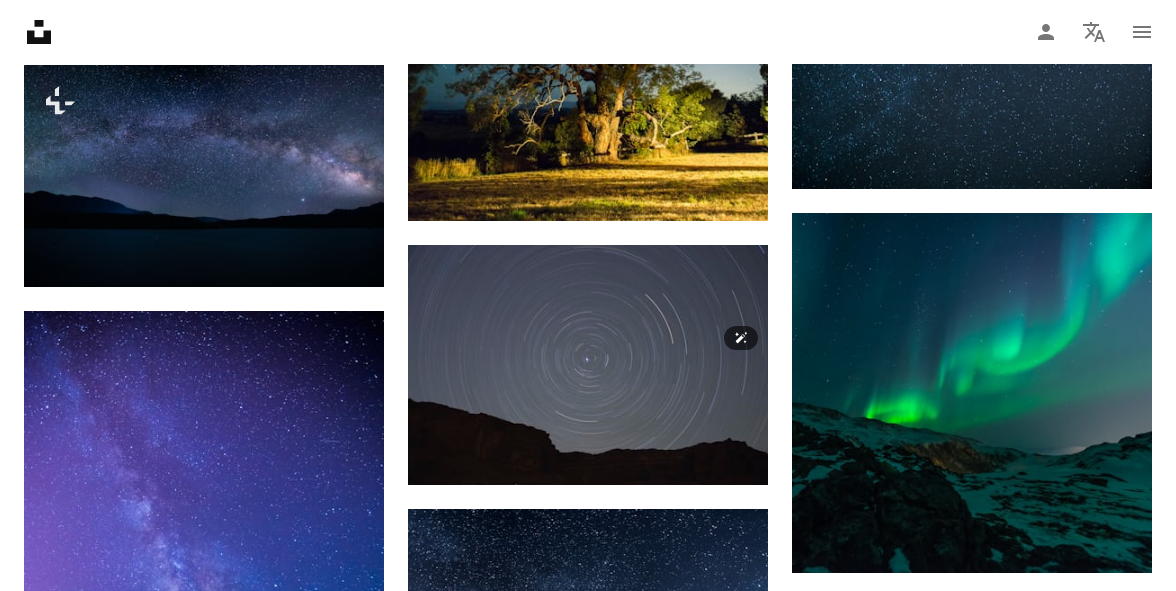 scroll, scrollTop: 3058, scrollLeft: 0, axis: vertical 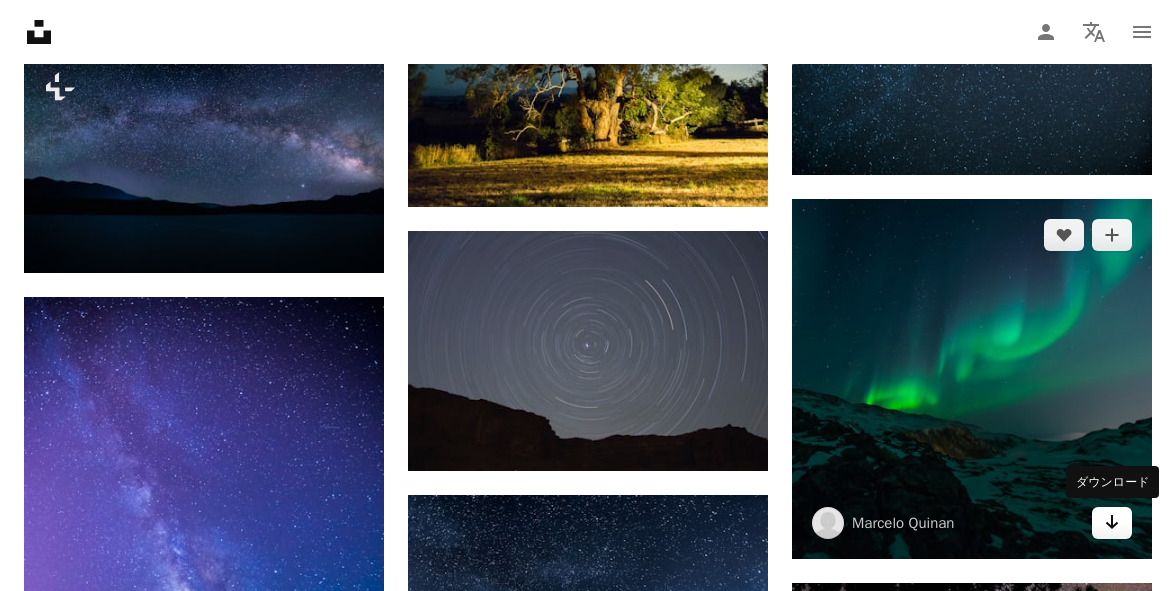click on "Arrow pointing down" 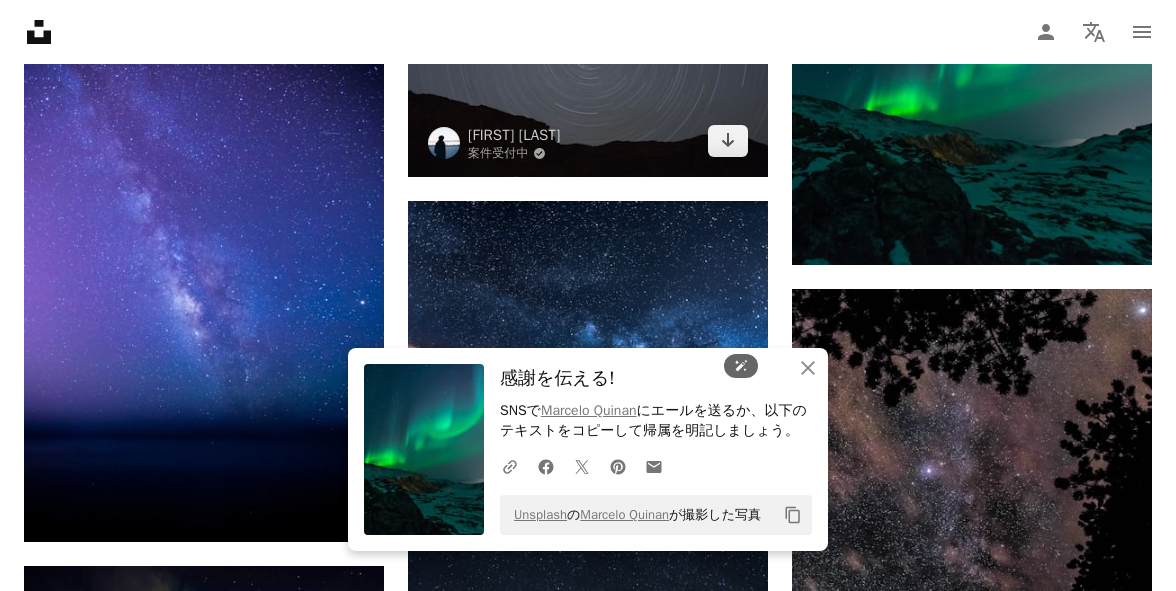 scroll, scrollTop: 3373, scrollLeft: 0, axis: vertical 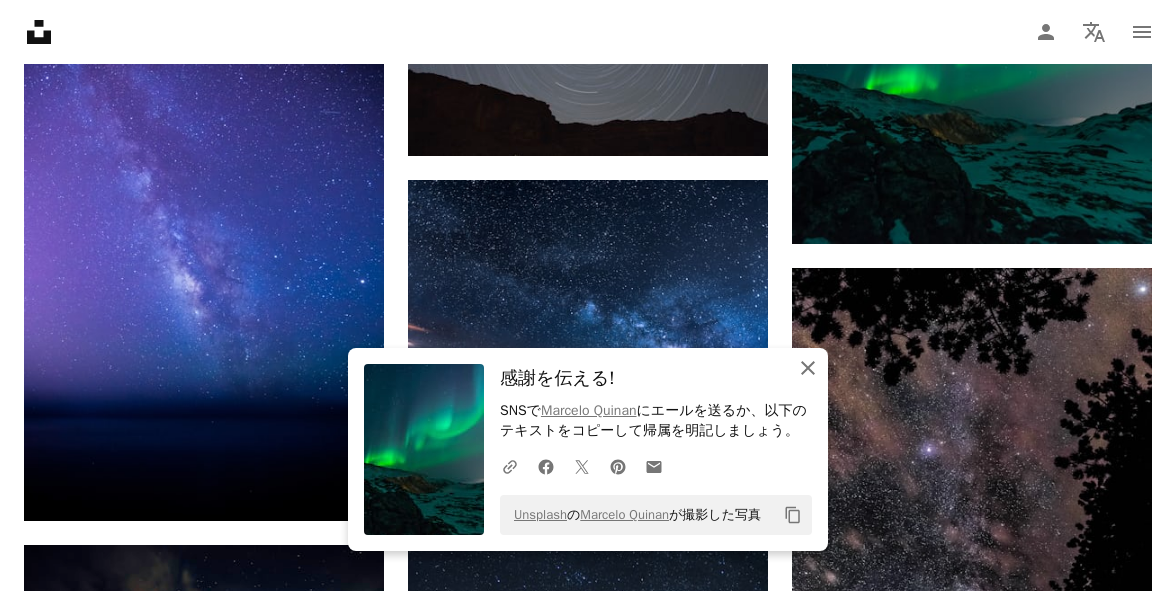click on "An X shape" 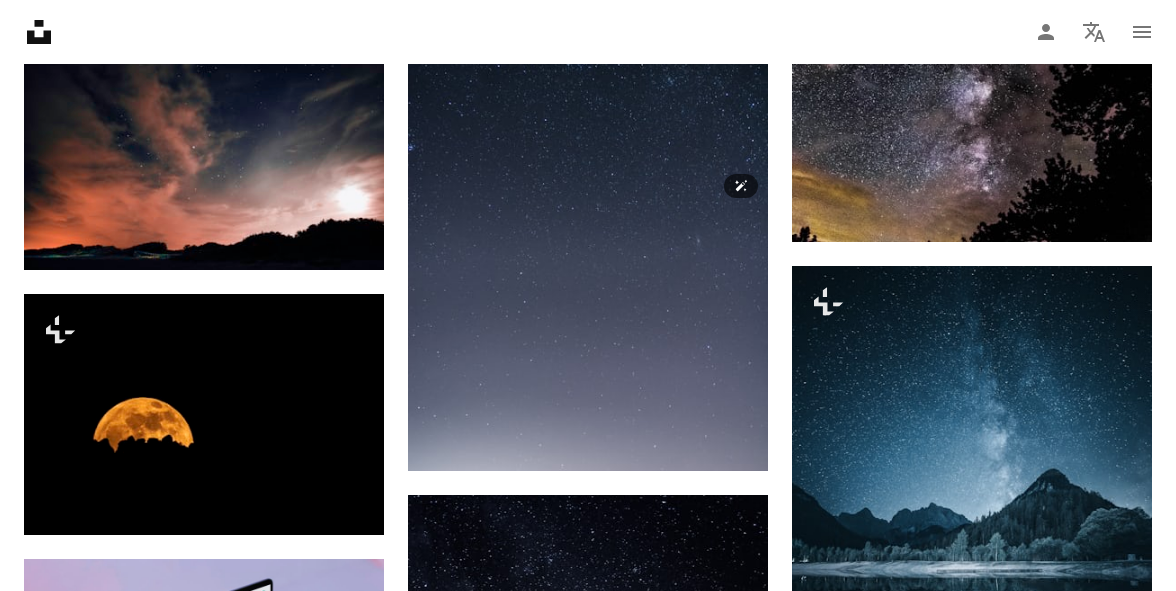 scroll, scrollTop: 3889, scrollLeft: 0, axis: vertical 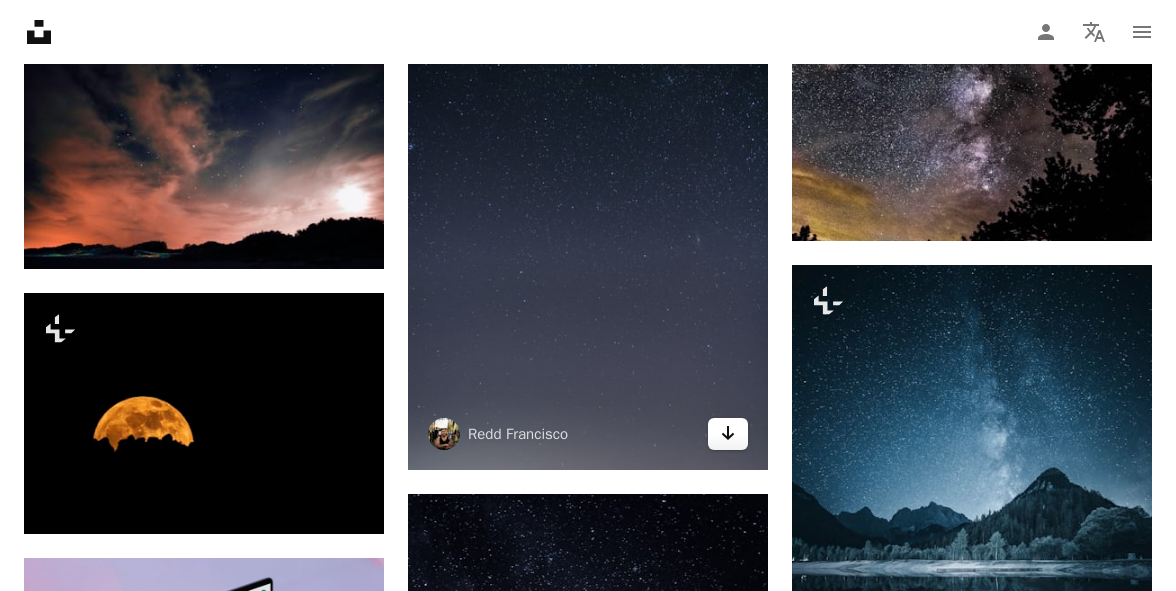 click on "Arrow pointing down" 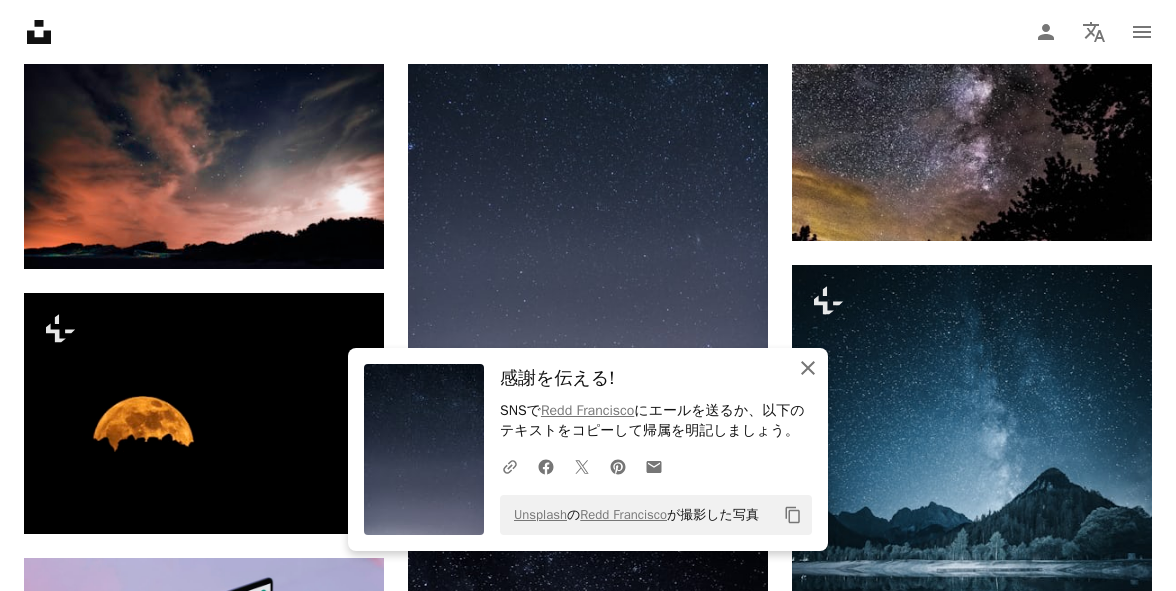 click 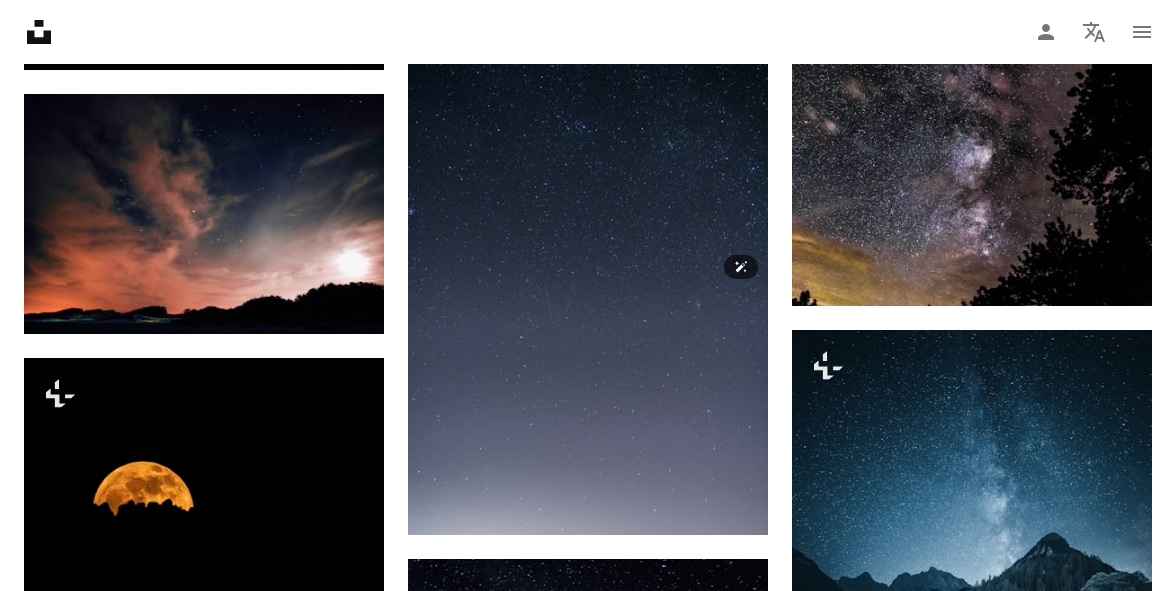 scroll, scrollTop: 3804, scrollLeft: 0, axis: vertical 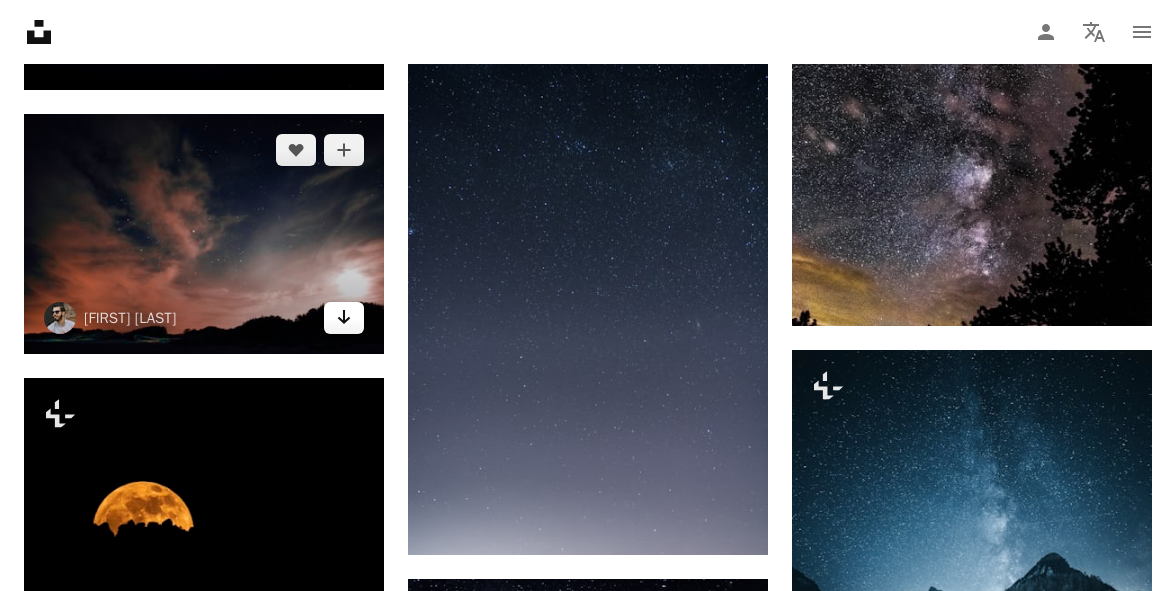 click 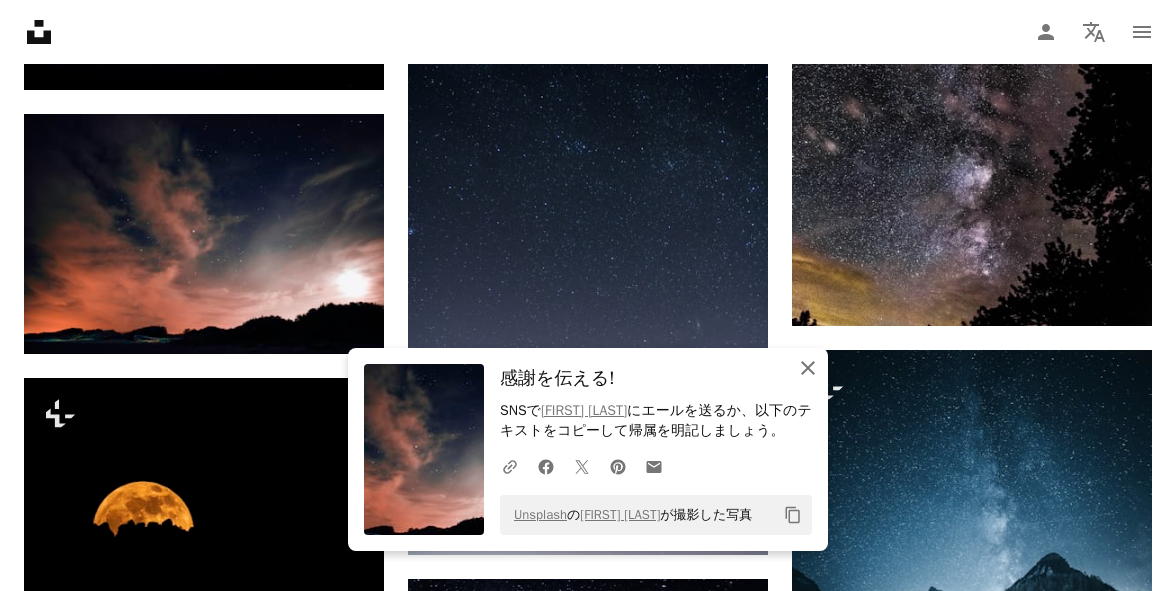 click 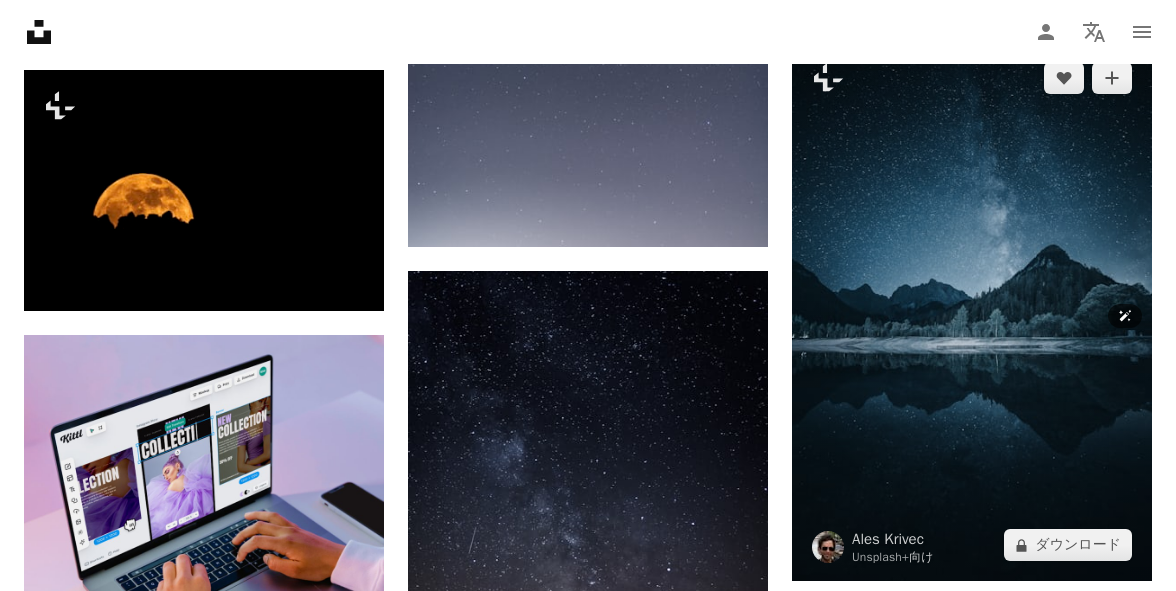 scroll, scrollTop: 4112, scrollLeft: 0, axis: vertical 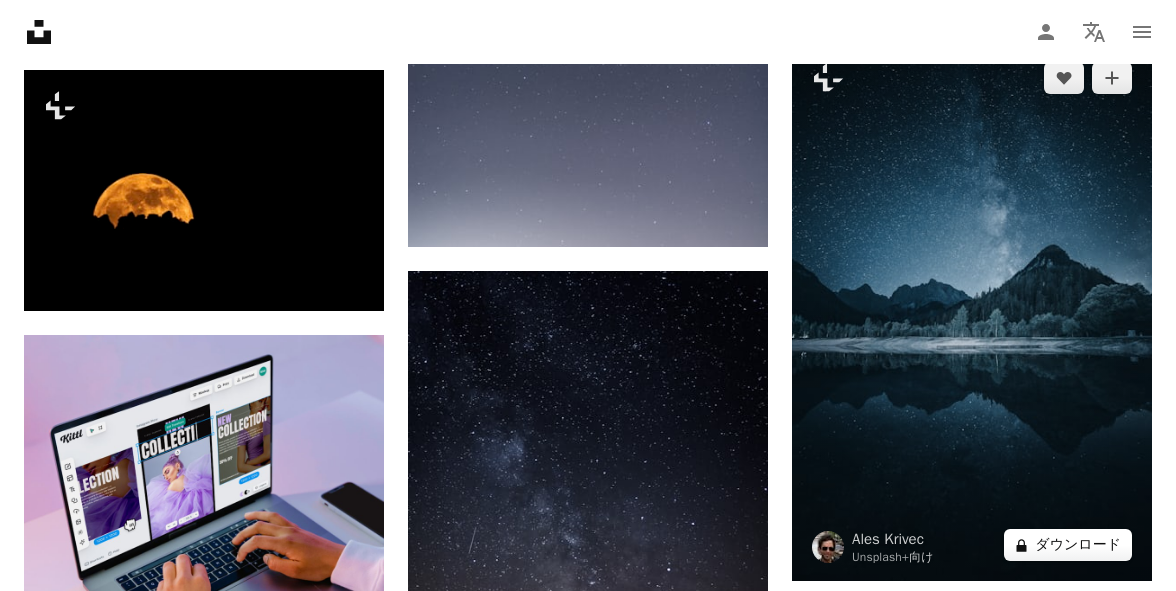 click on "A lock   ダウンロード" at bounding box center (1068, 545) 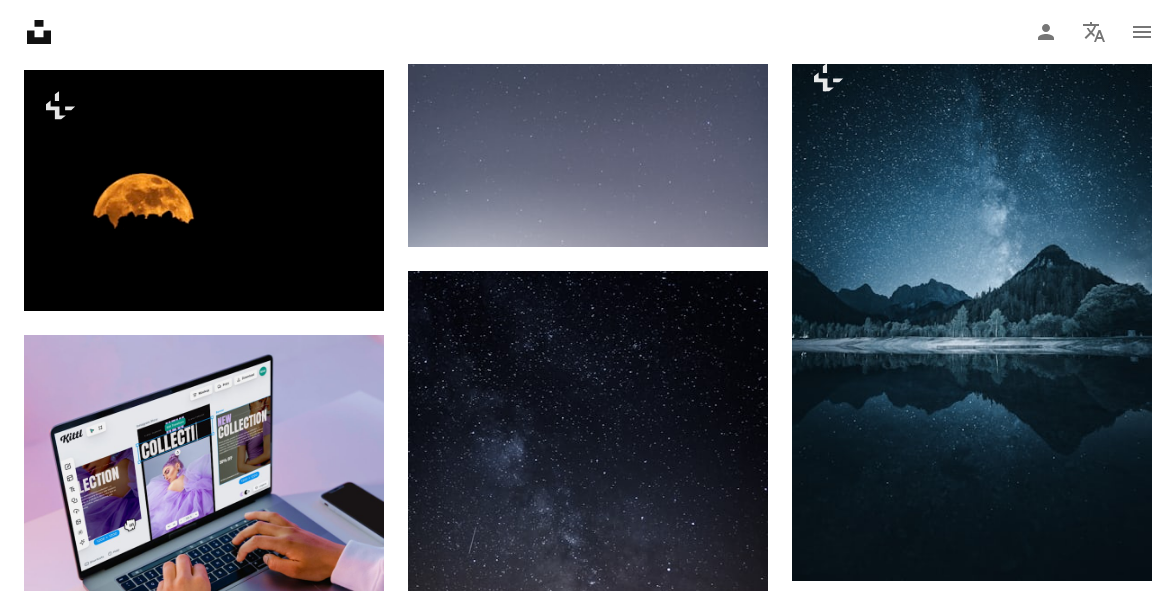 click on "An X shape" at bounding box center [20, 20] 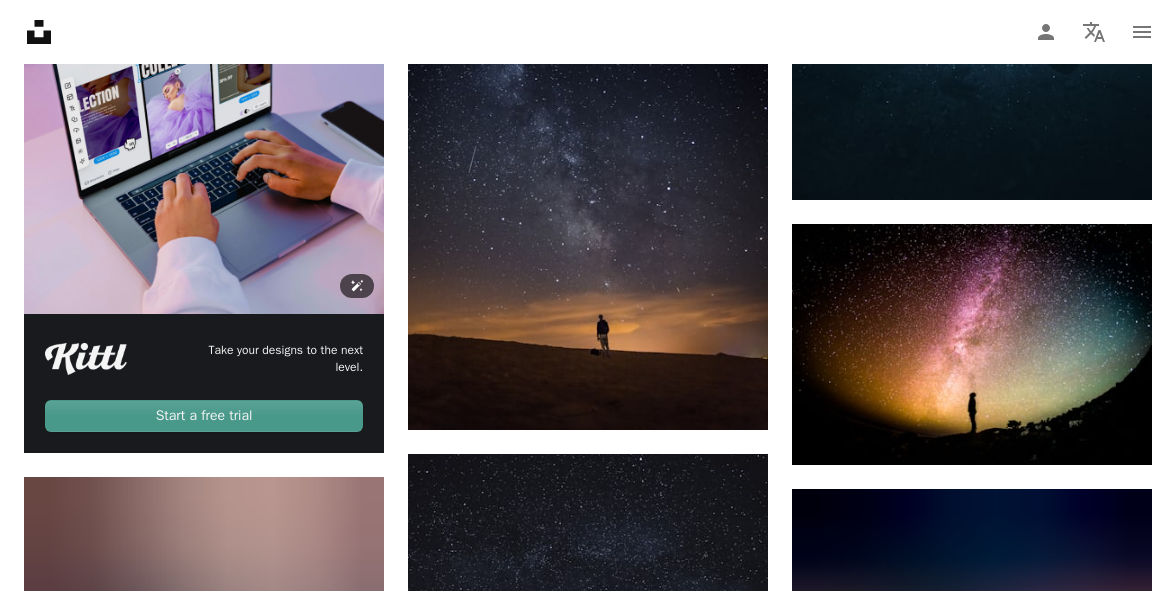 scroll, scrollTop: 4495, scrollLeft: 0, axis: vertical 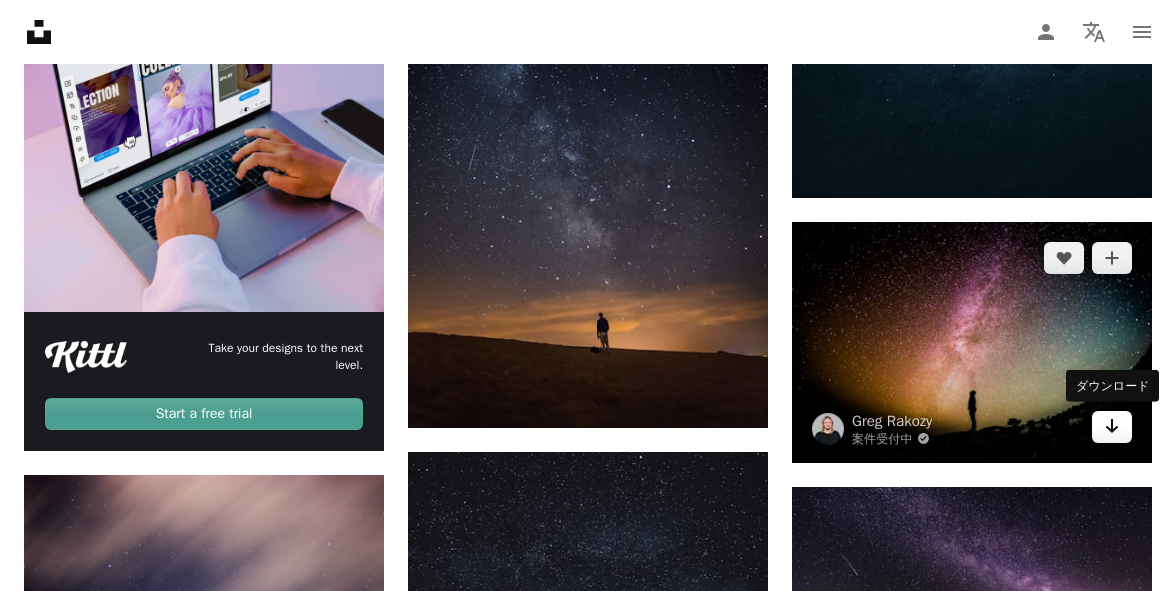 click on "Arrow pointing down" 